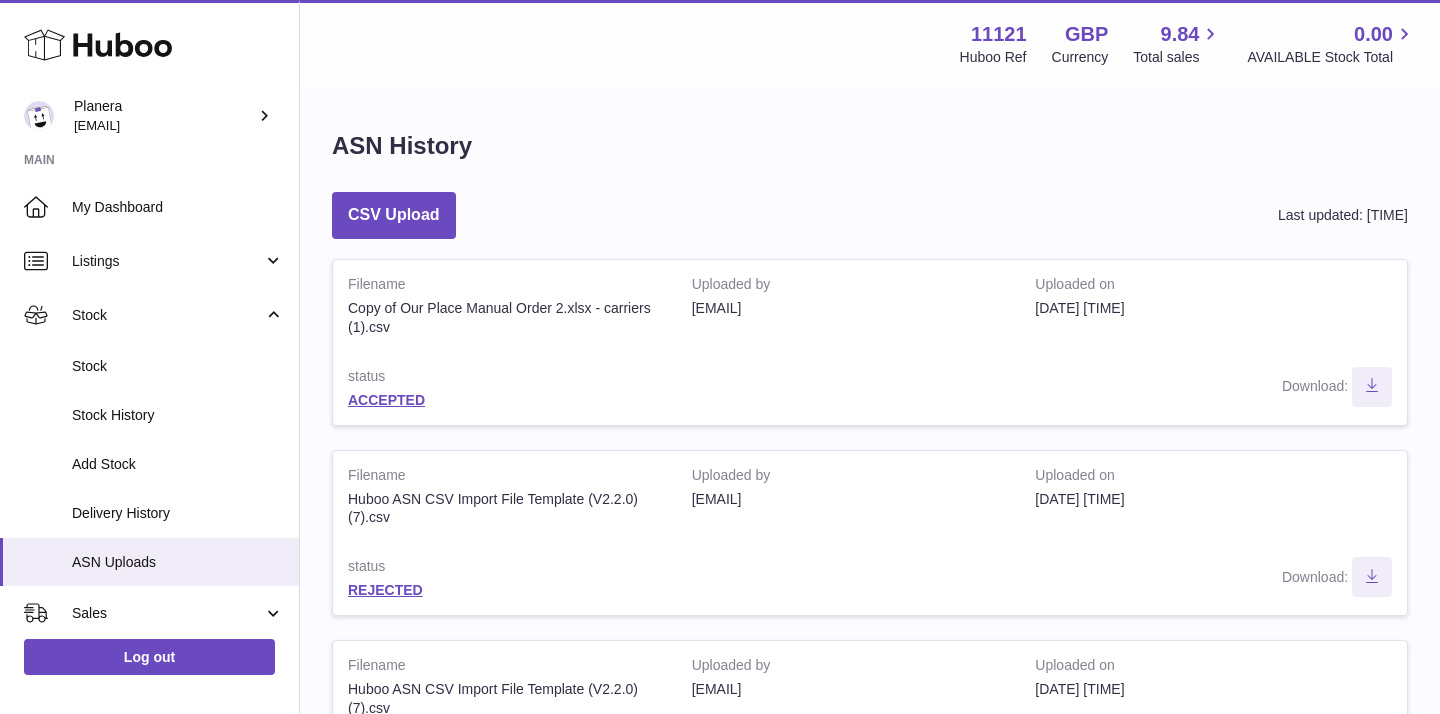 scroll, scrollTop: 274, scrollLeft: 0, axis: vertical 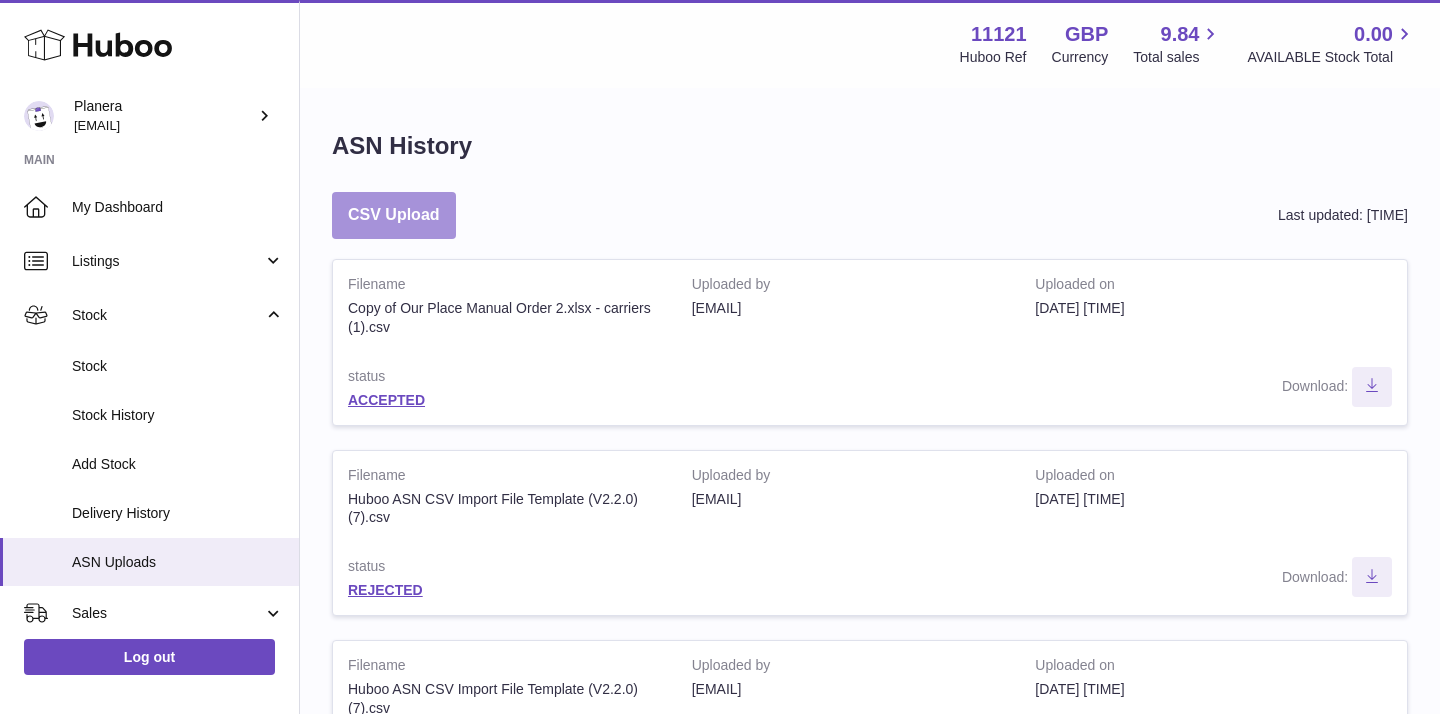 click on "CSV Upload" at bounding box center [394, 215] 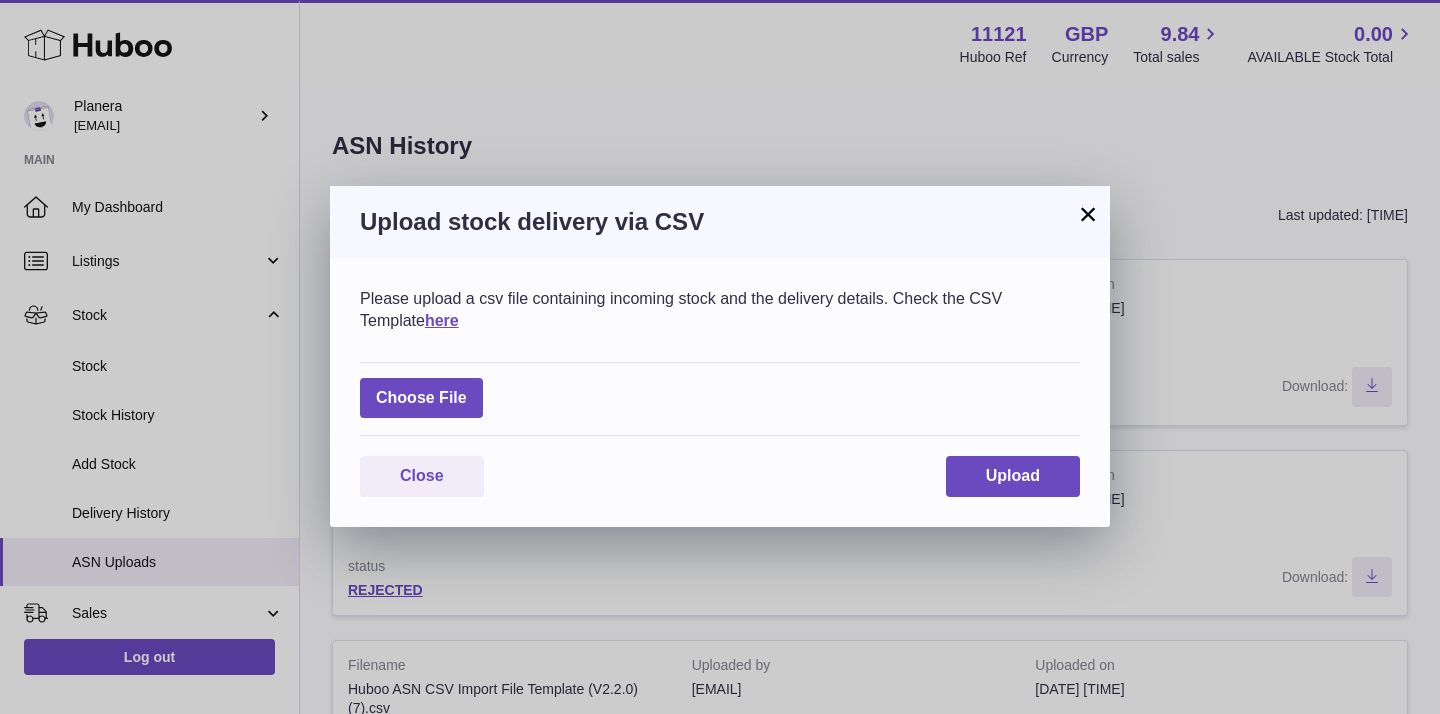 click on "×" at bounding box center [1088, 214] 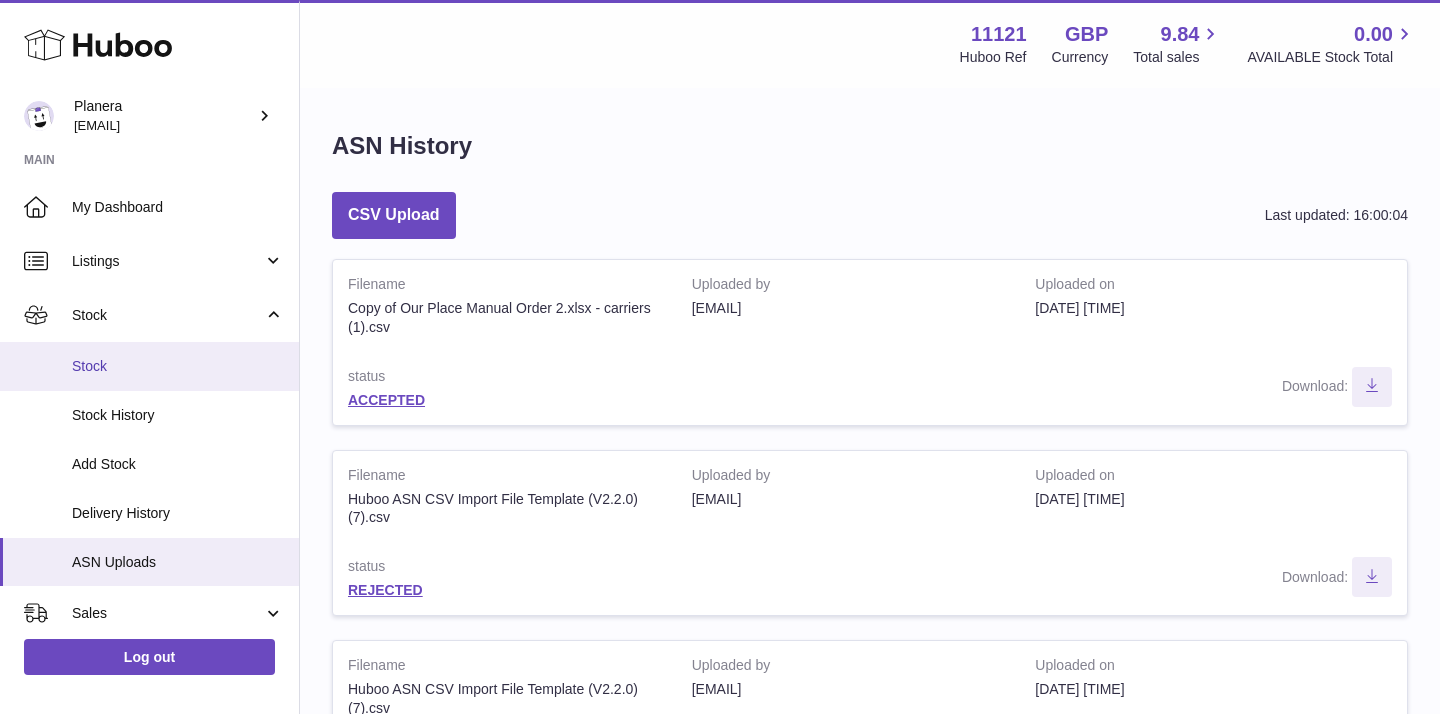 click on "Stock" at bounding box center [178, 366] 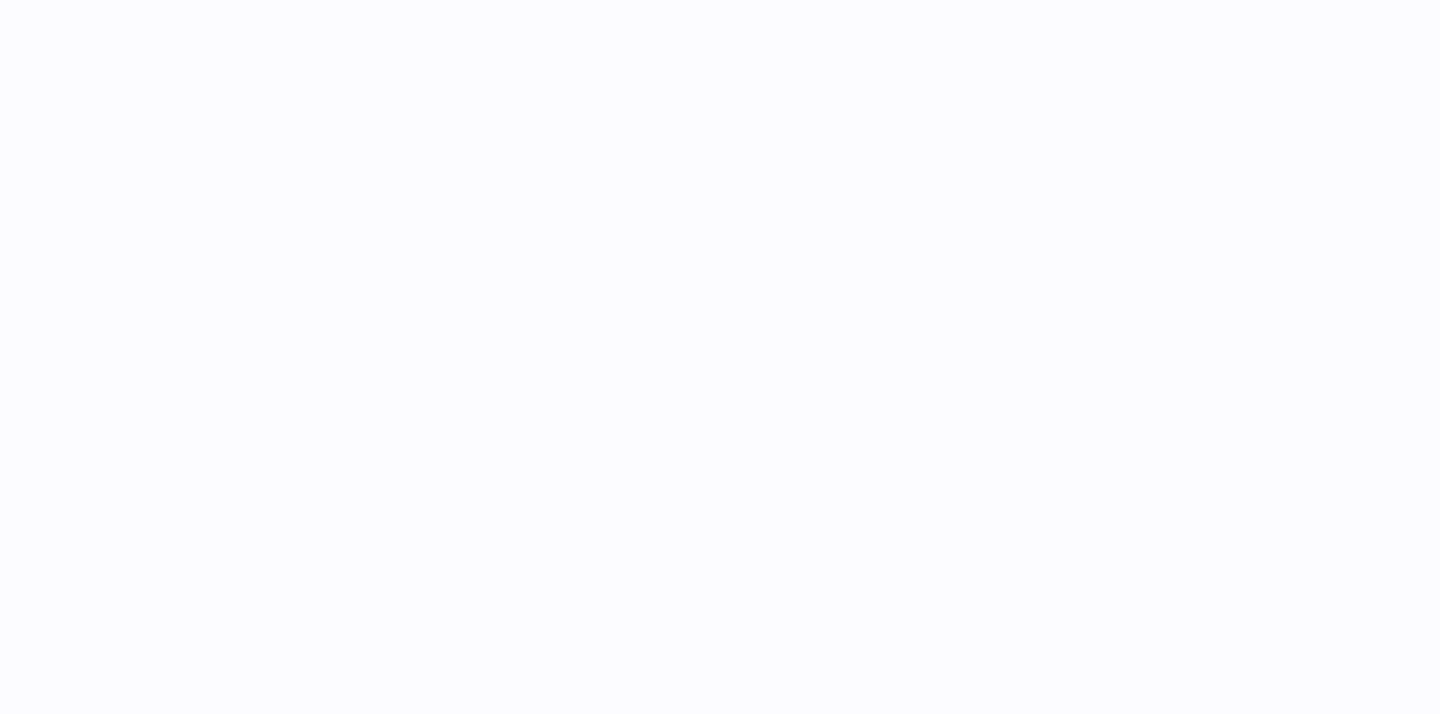 scroll, scrollTop: 0, scrollLeft: 0, axis: both 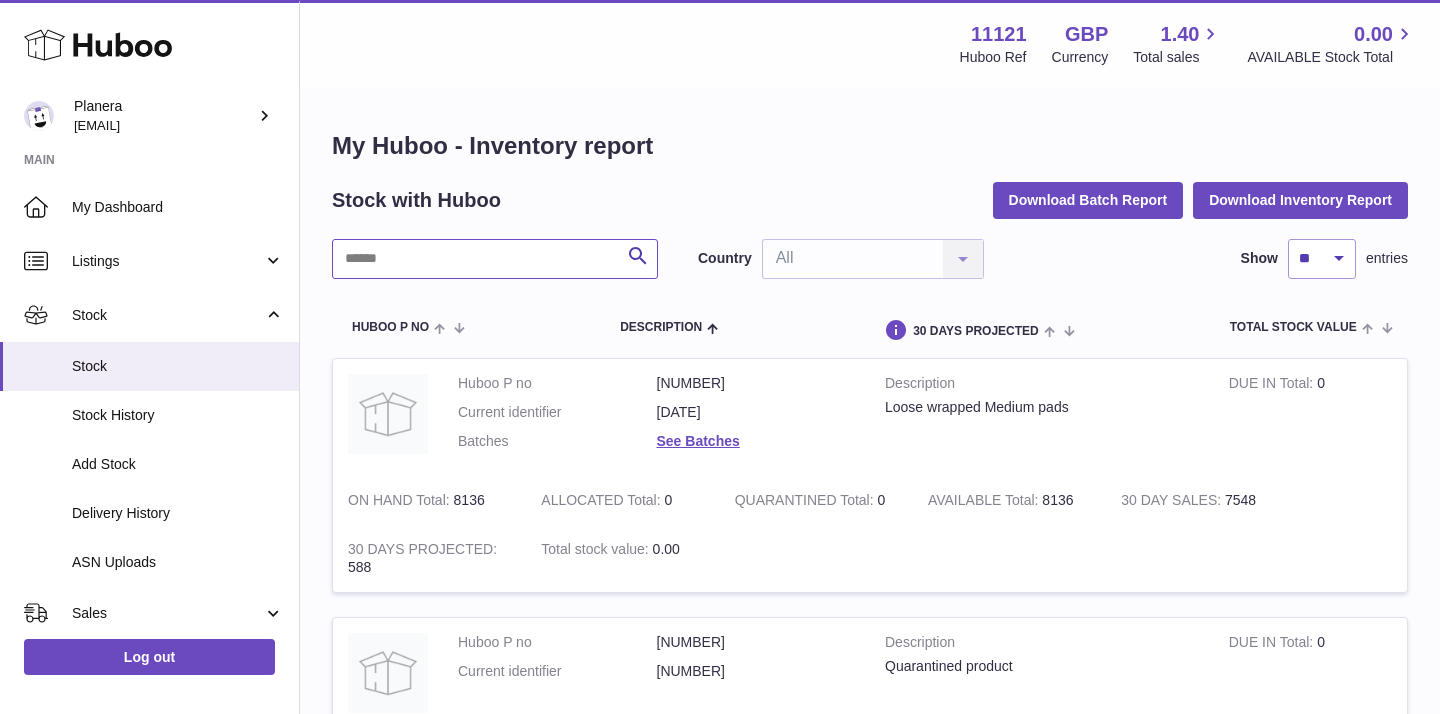 click at bounding box center (495, 259) 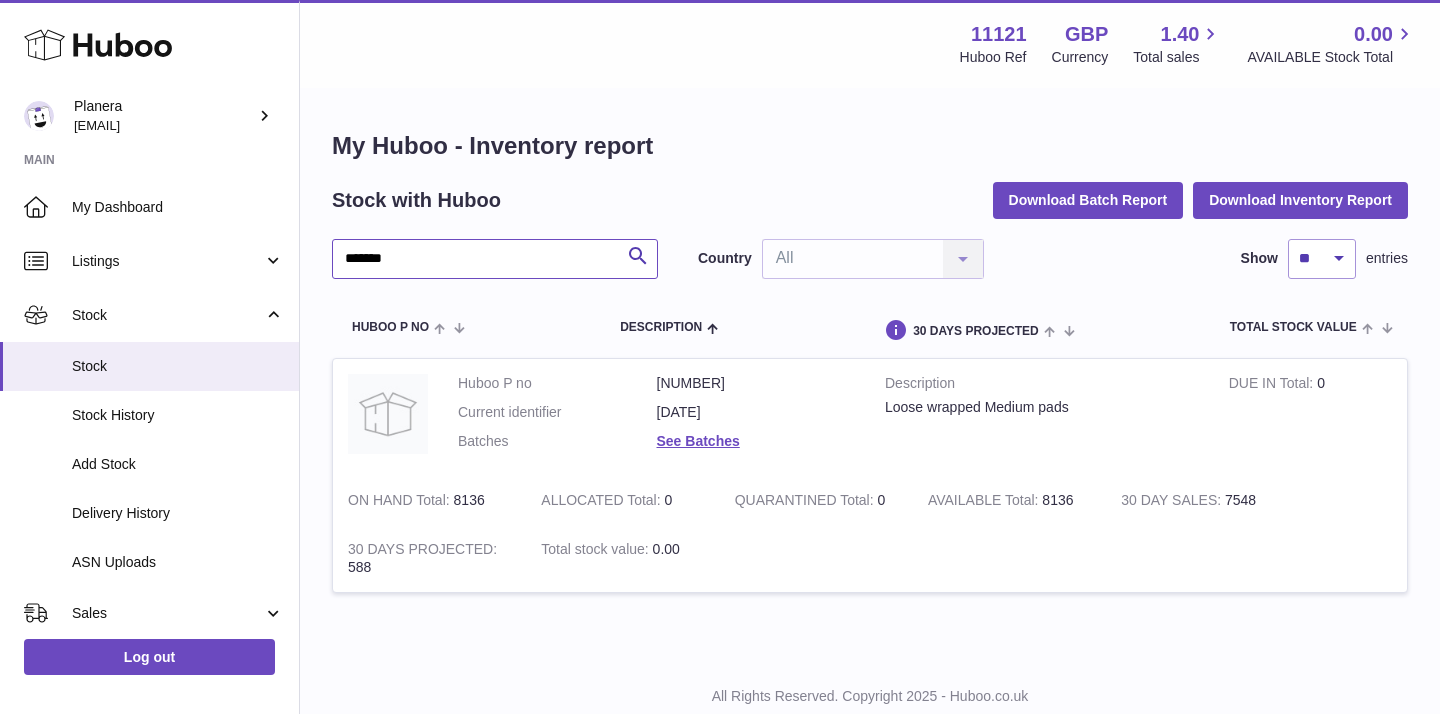 type on "*******" 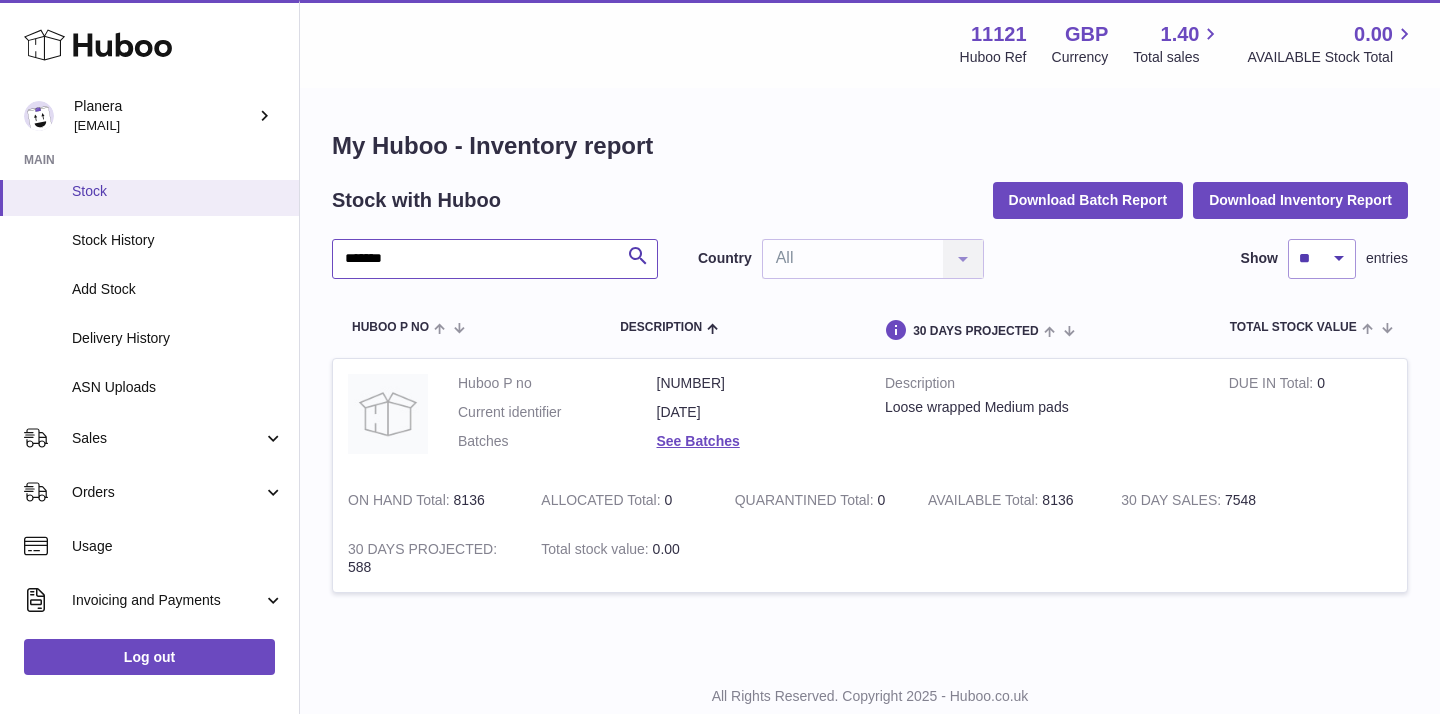 scroll, scrollTop: 178, scrollLeft: 0, axis: vertical 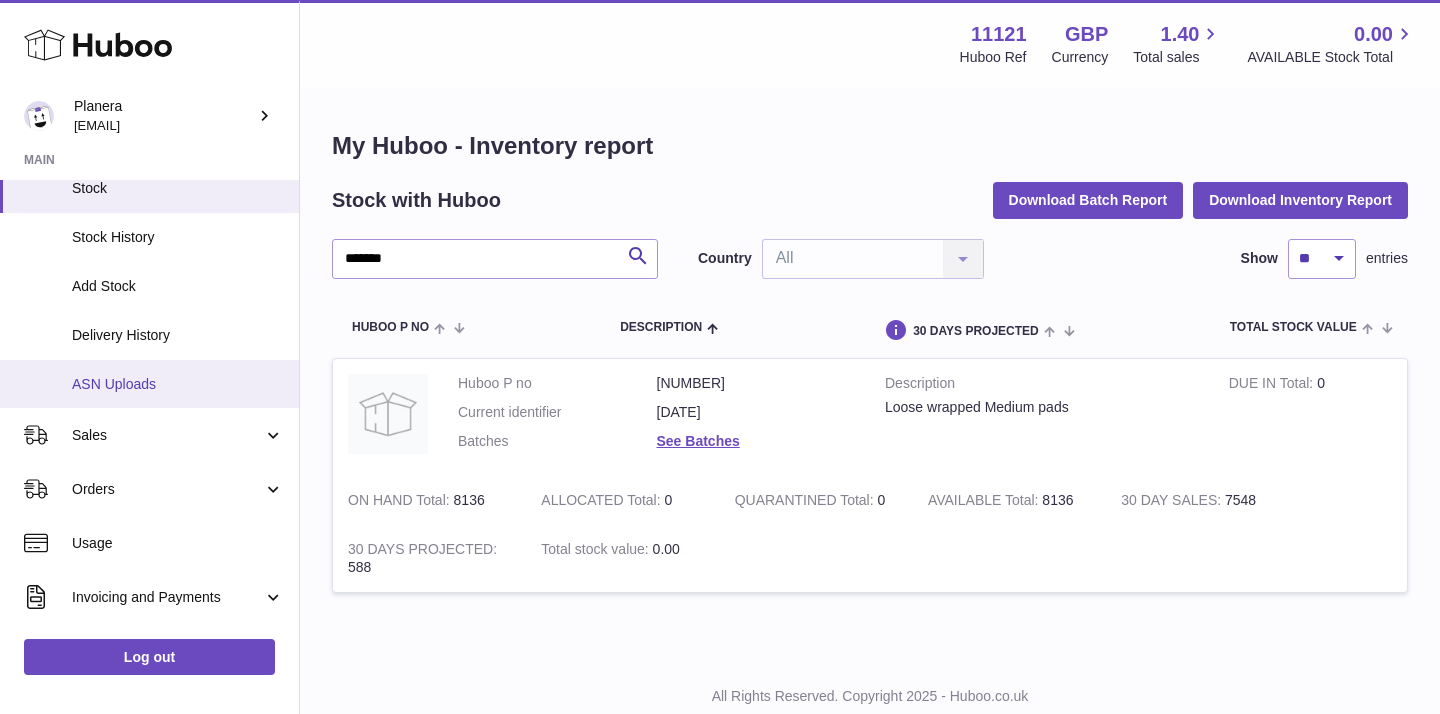 click on "ASN Uploads" at bounding box center [149, 384] 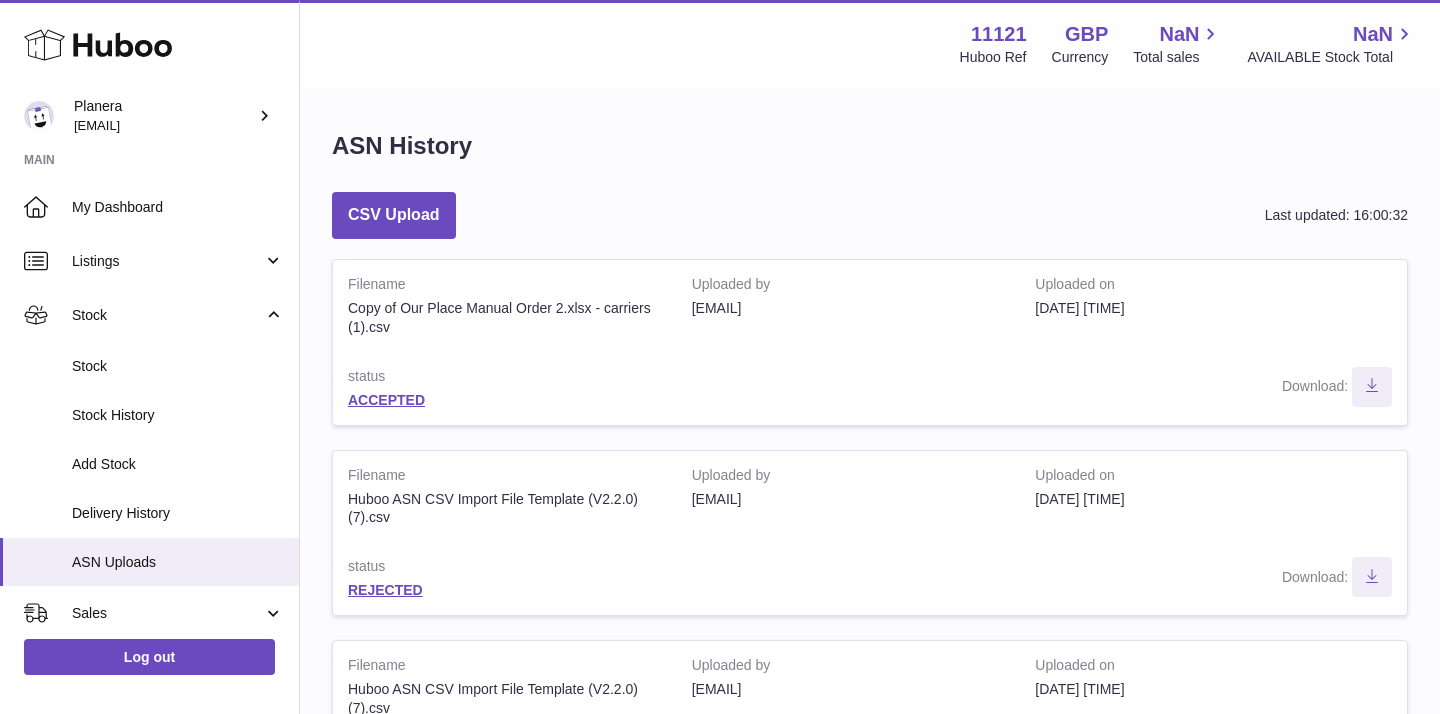 scroll, scrollTop: 0, scrollLeft: 0, axis: both 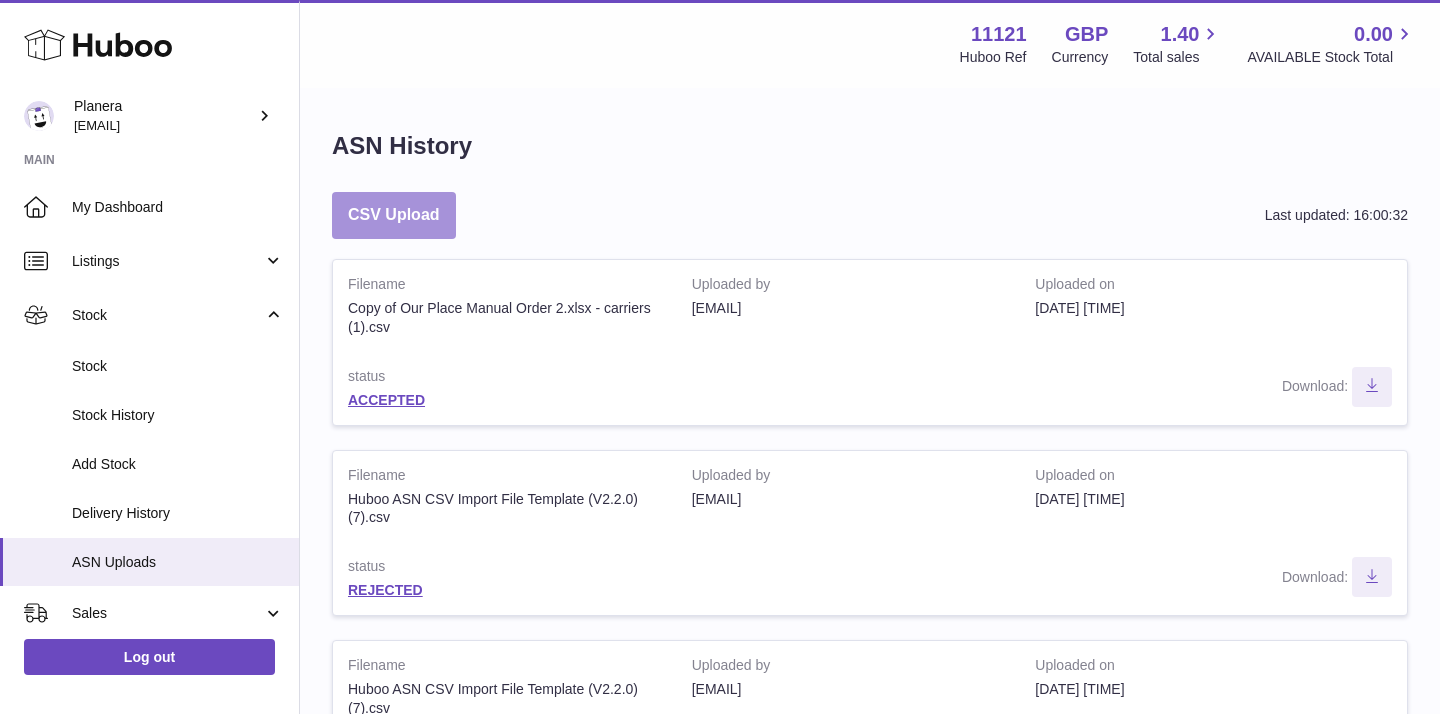 click on "CSV Upload" at bounding box center (394, 215) 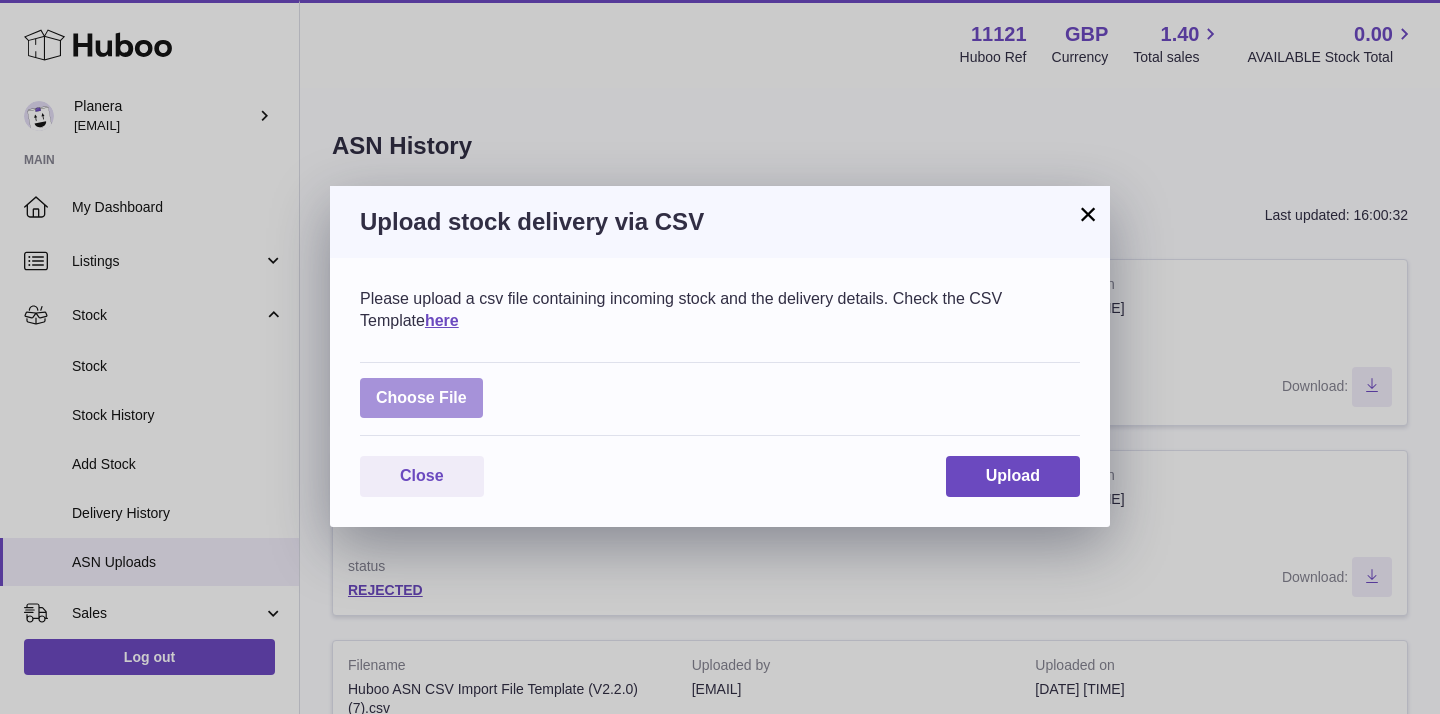 click at bounding box center (421, 398) 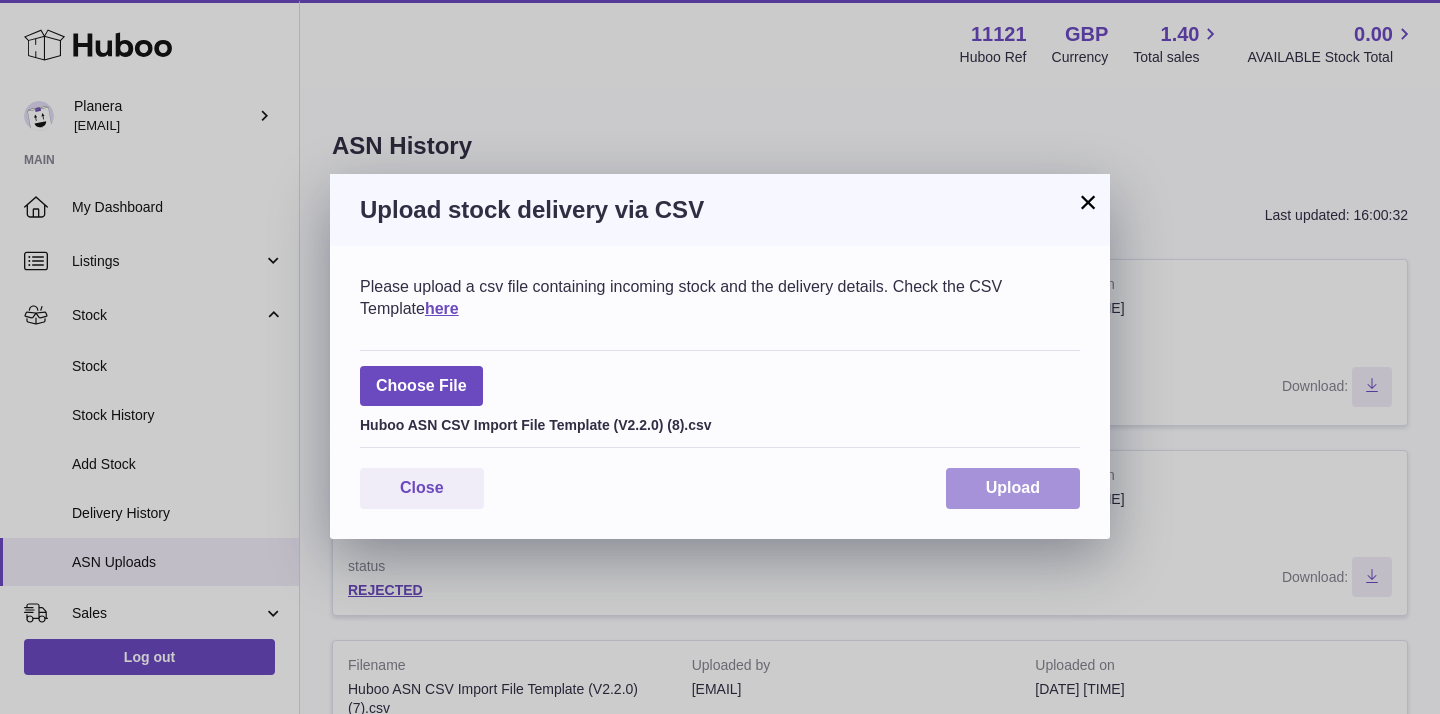 click on "Upload" at bounding box center (1013, 488) 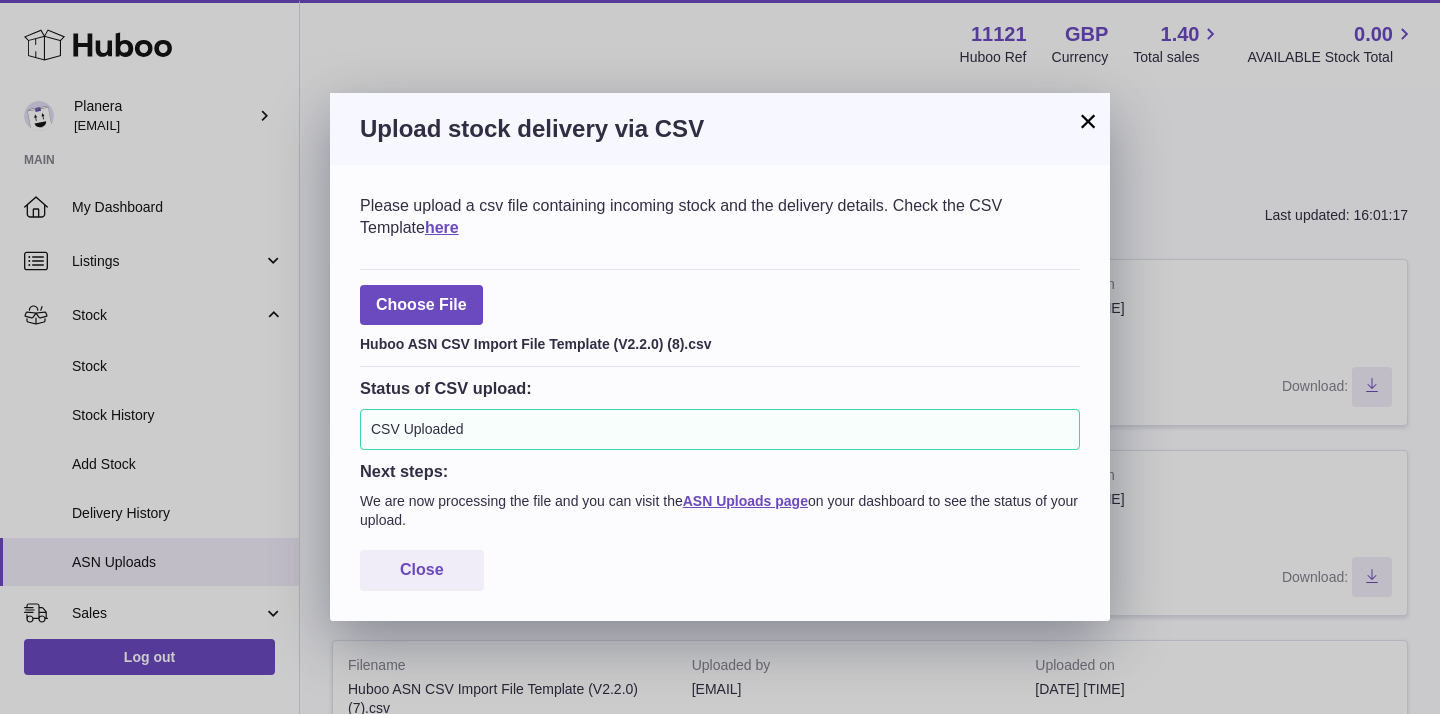 click on "×" at bounding box center [1088, 121] 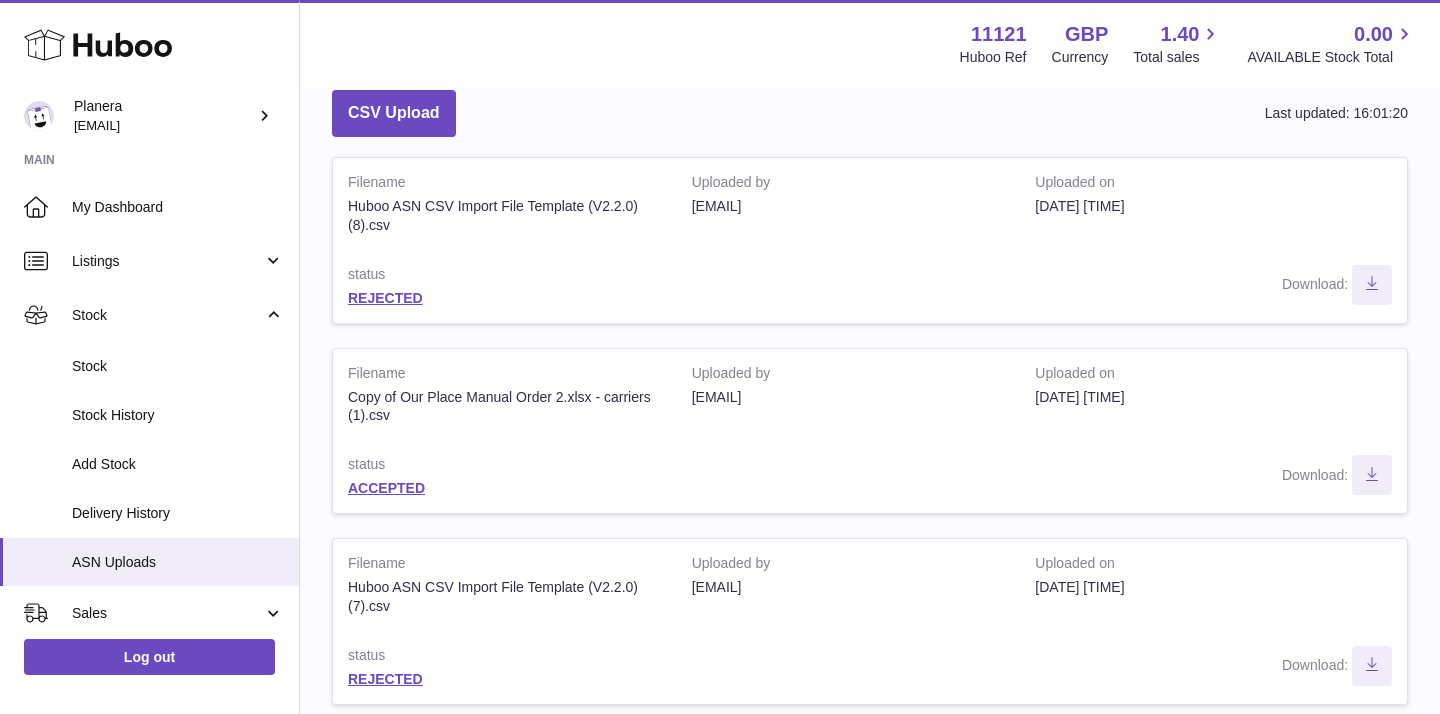 scroll, scrollTop: 97, scrollLeft: 0, axis: vertical 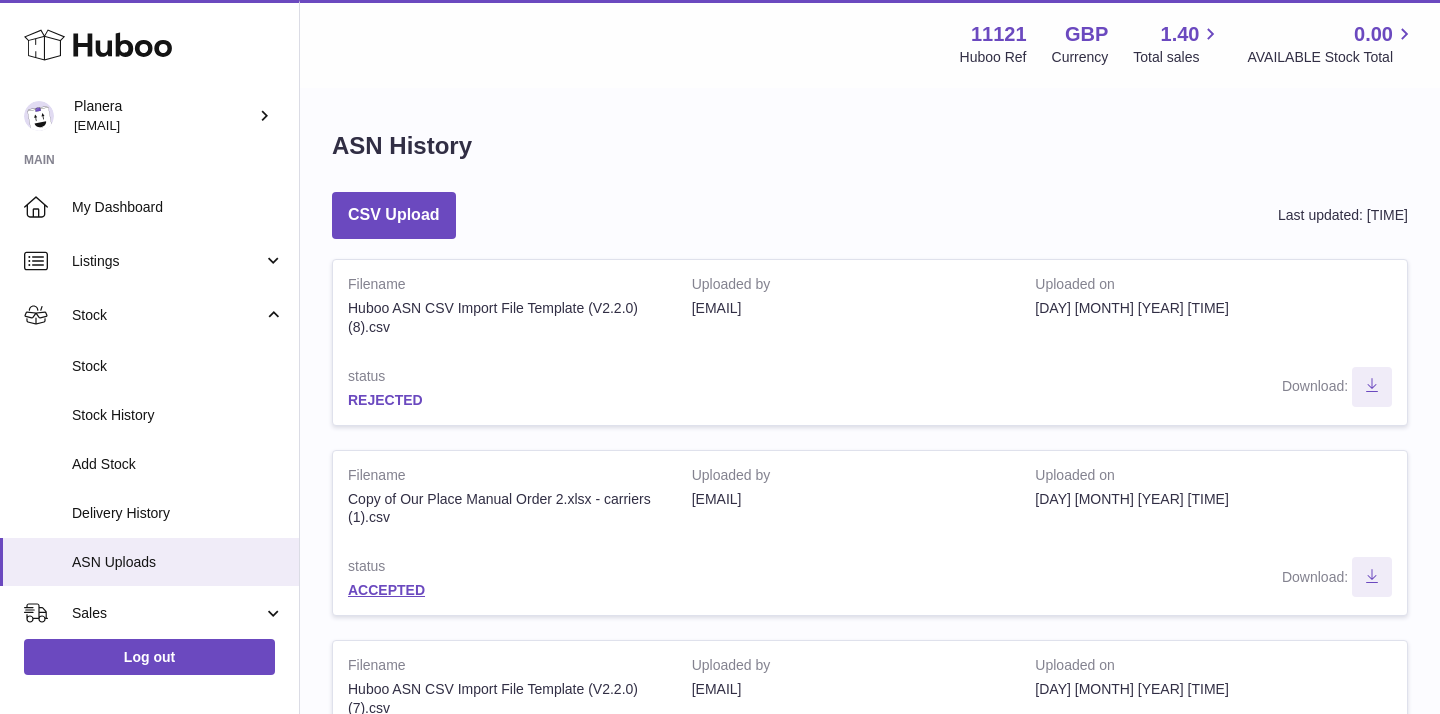 click on "REJECTED" at bounding box center (385, 400) 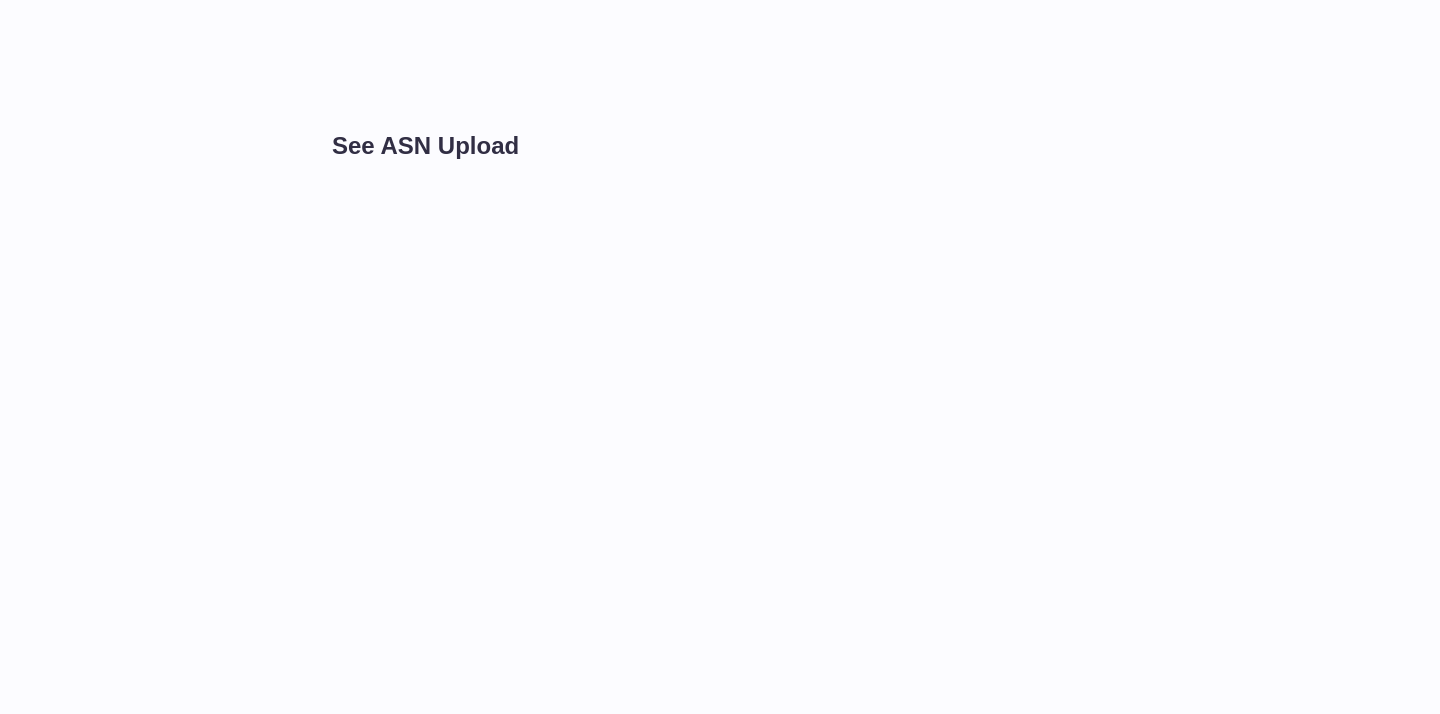 scroll, scrollTop: 0, scrollLeft: 0, axis: both 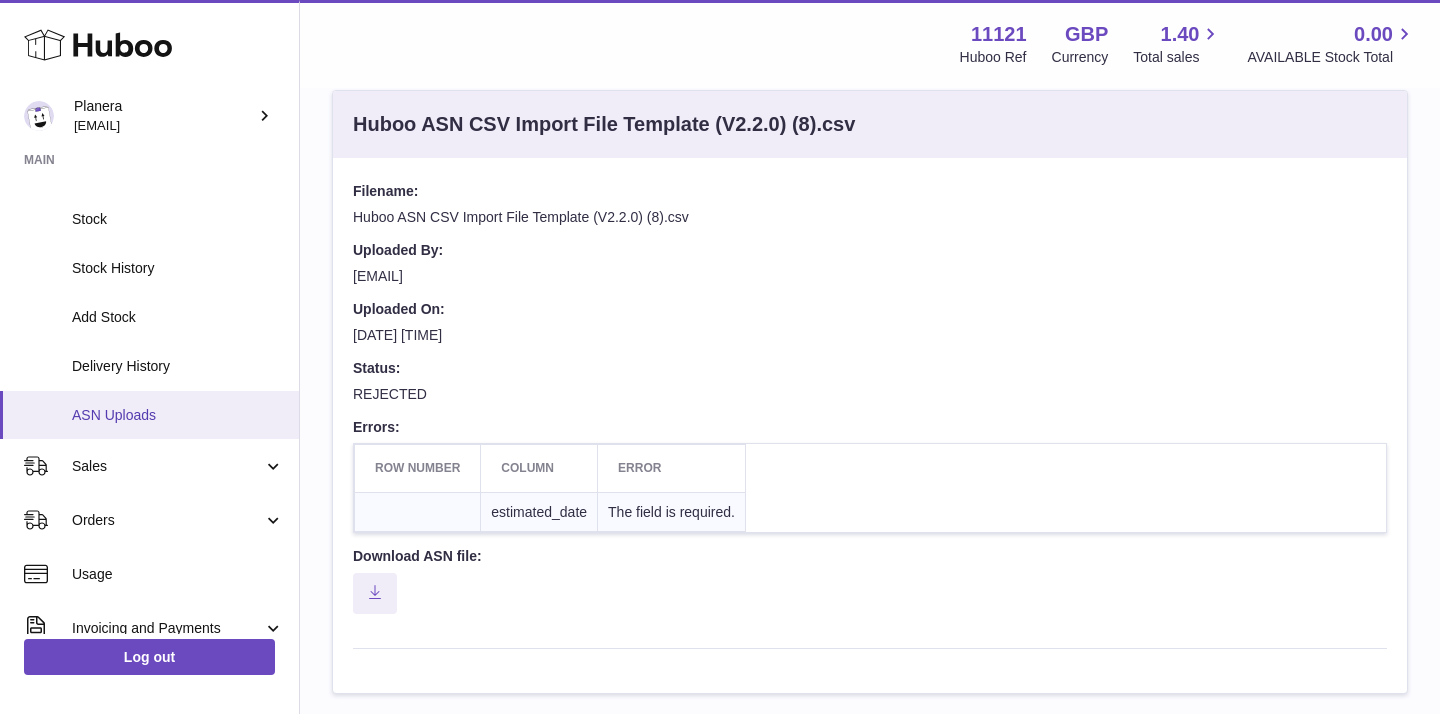 click on "ASN Uploads" at bounding box center (178, 415) 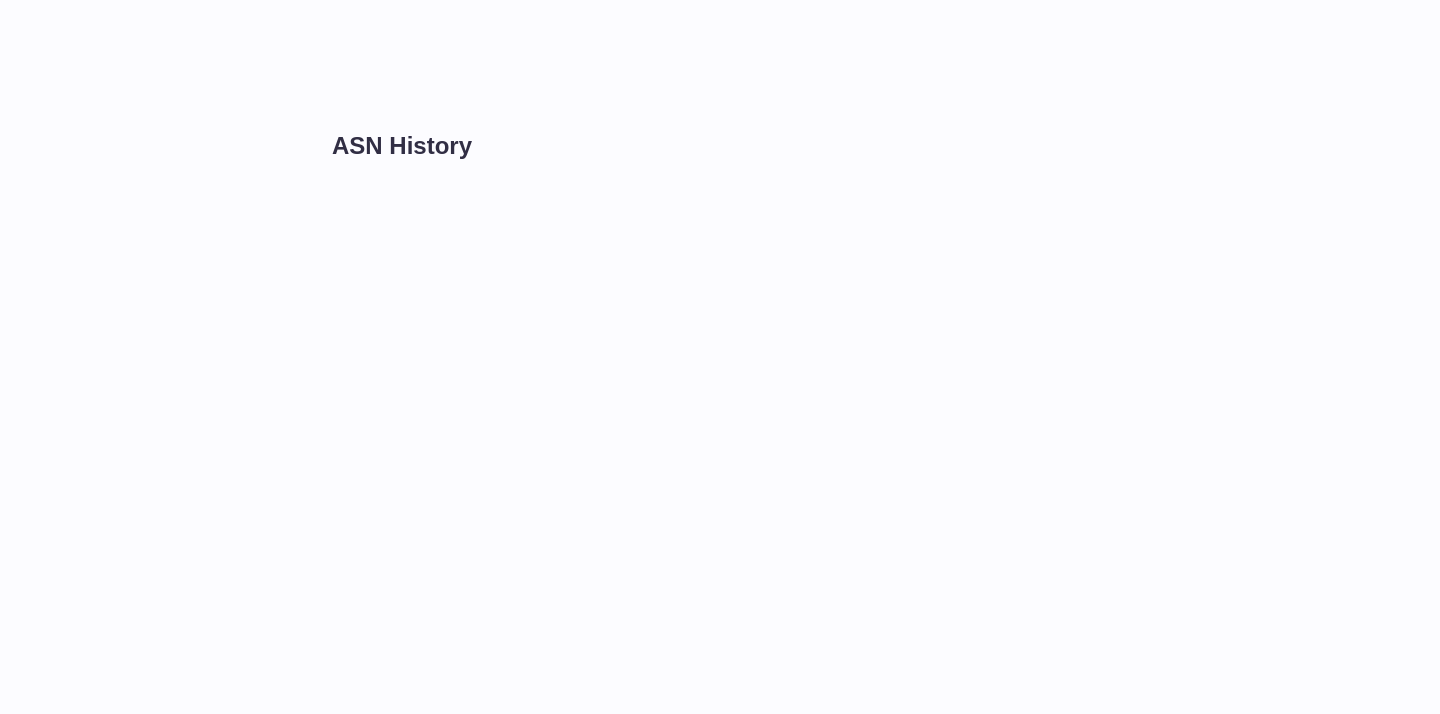 scroll, scrollTop: 0, scrollLeft: 0, axis: both 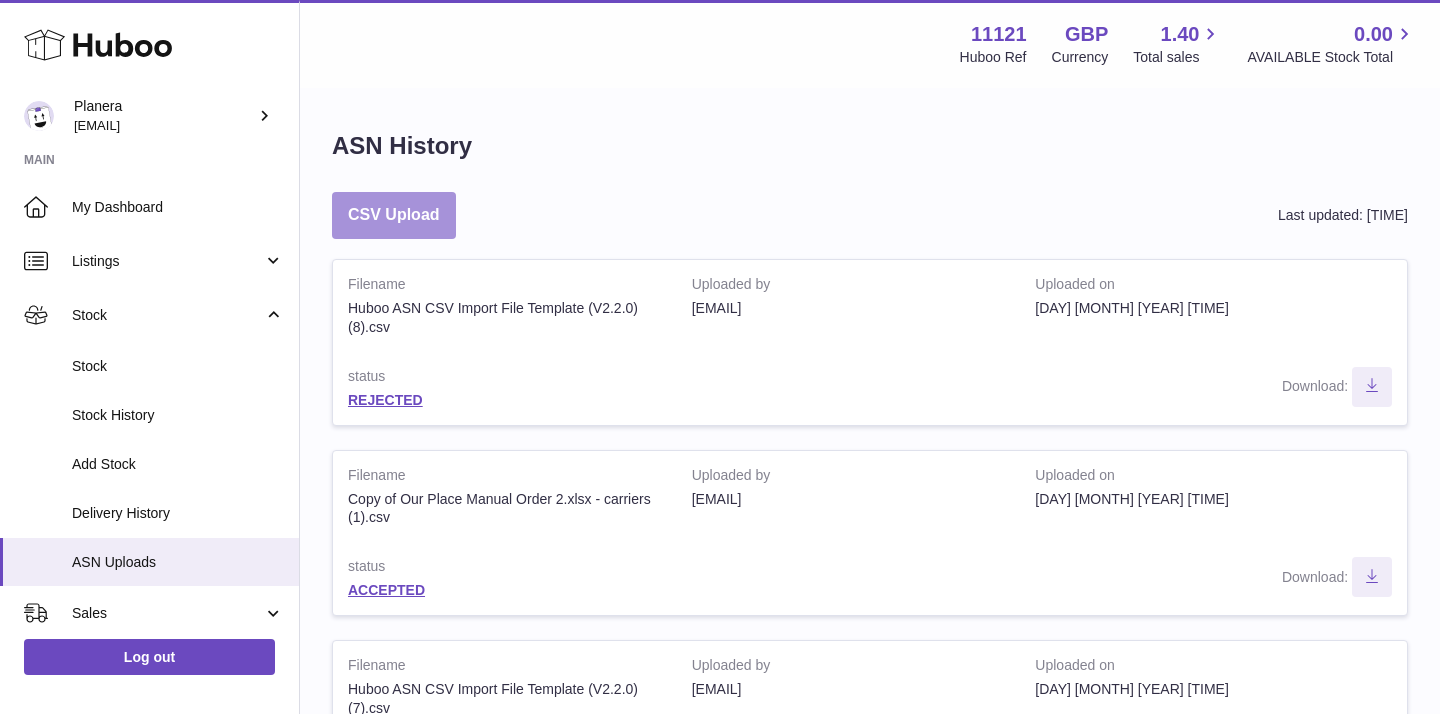 click on "CSV Upload" at bounding box center (394, 215) 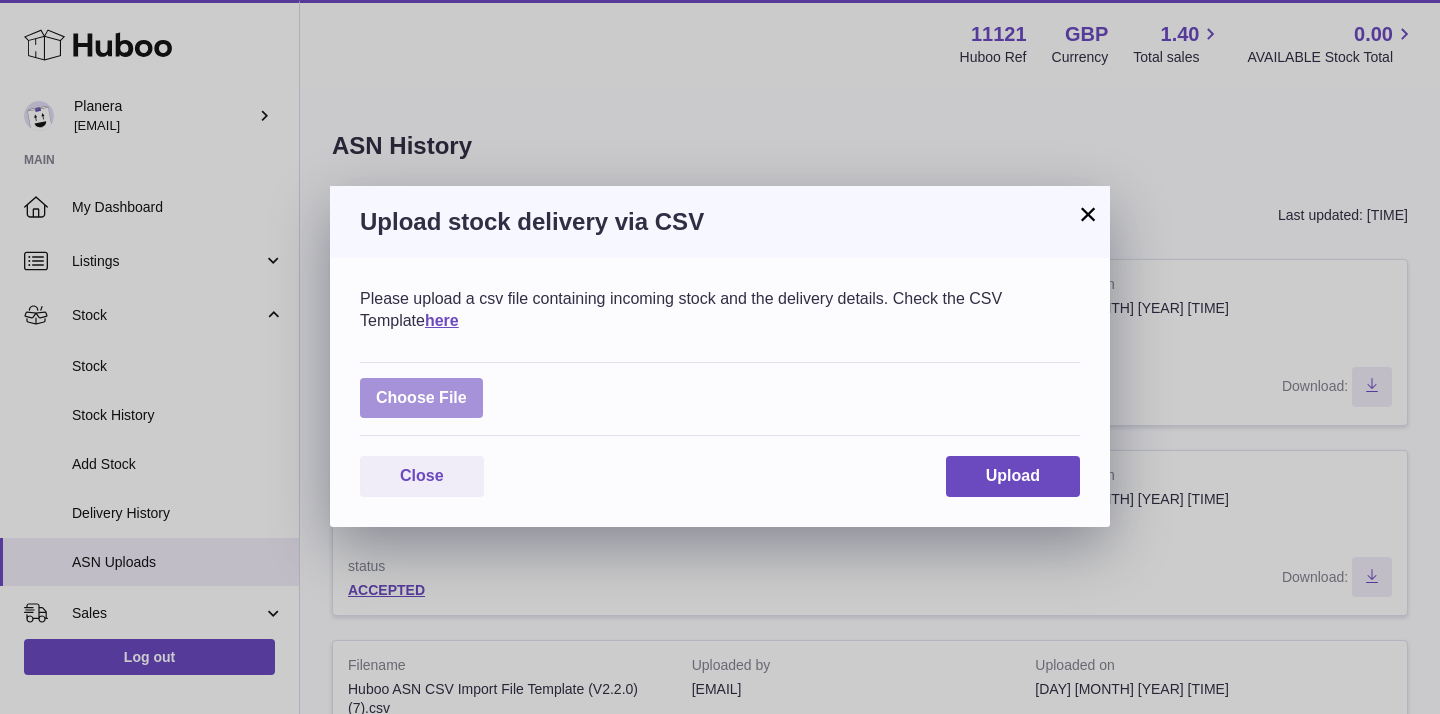 click at bounding box center (421, 398) 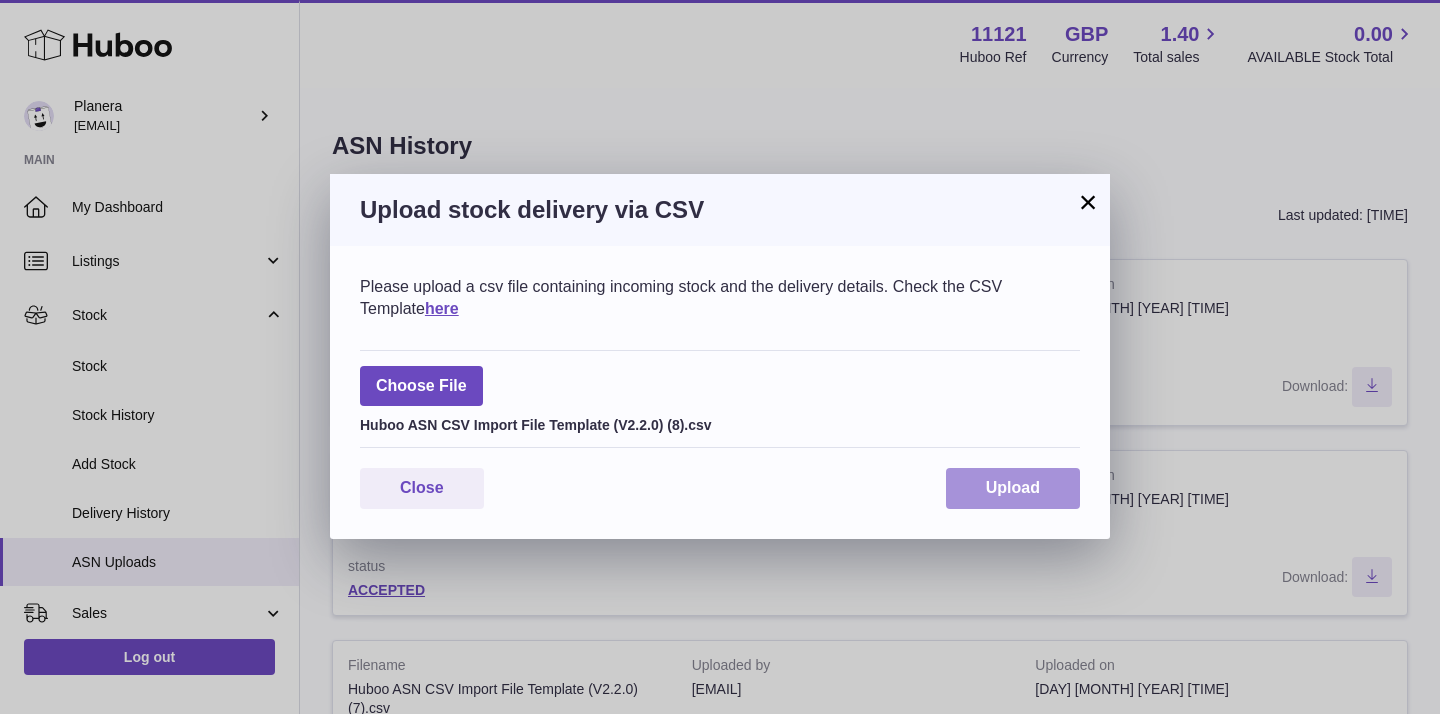 click on "Upload" at bounding box center (1013, 488) 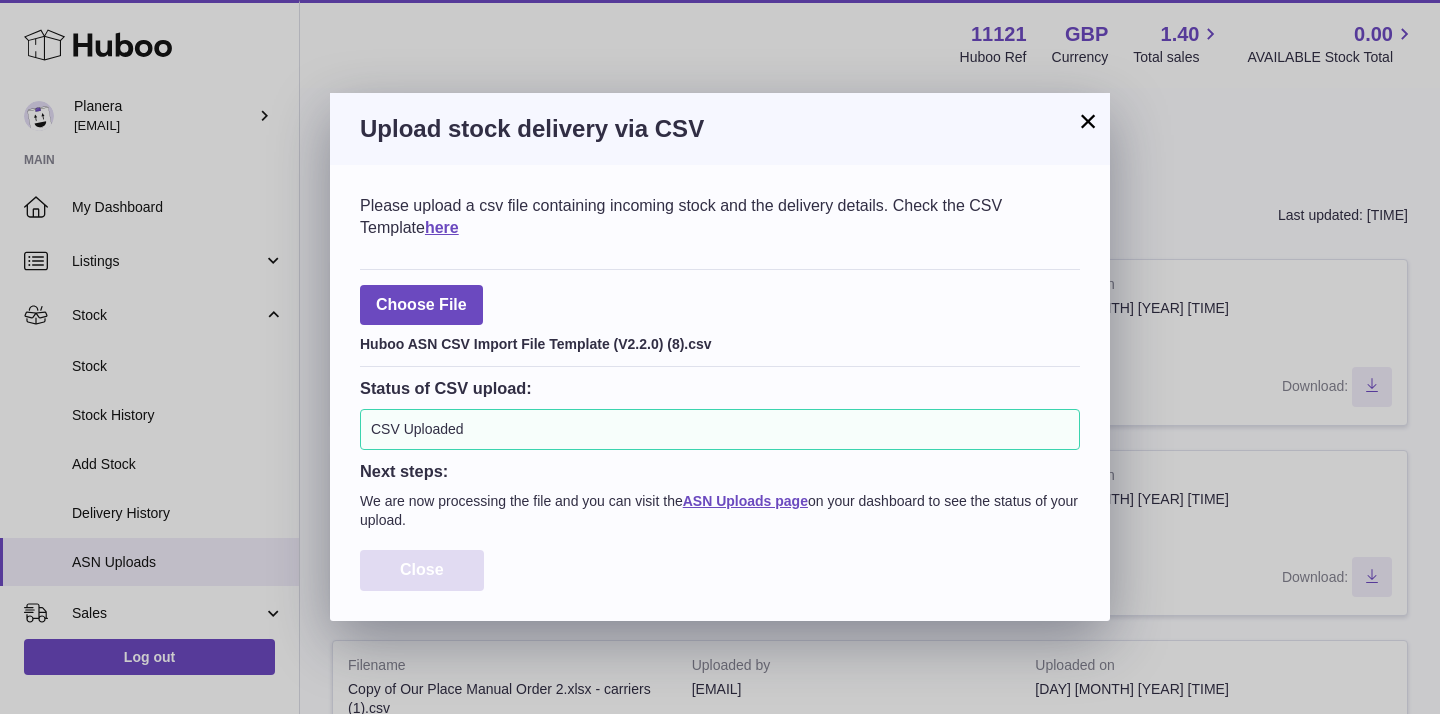 click on "Close" at bounding box center (422, 570) 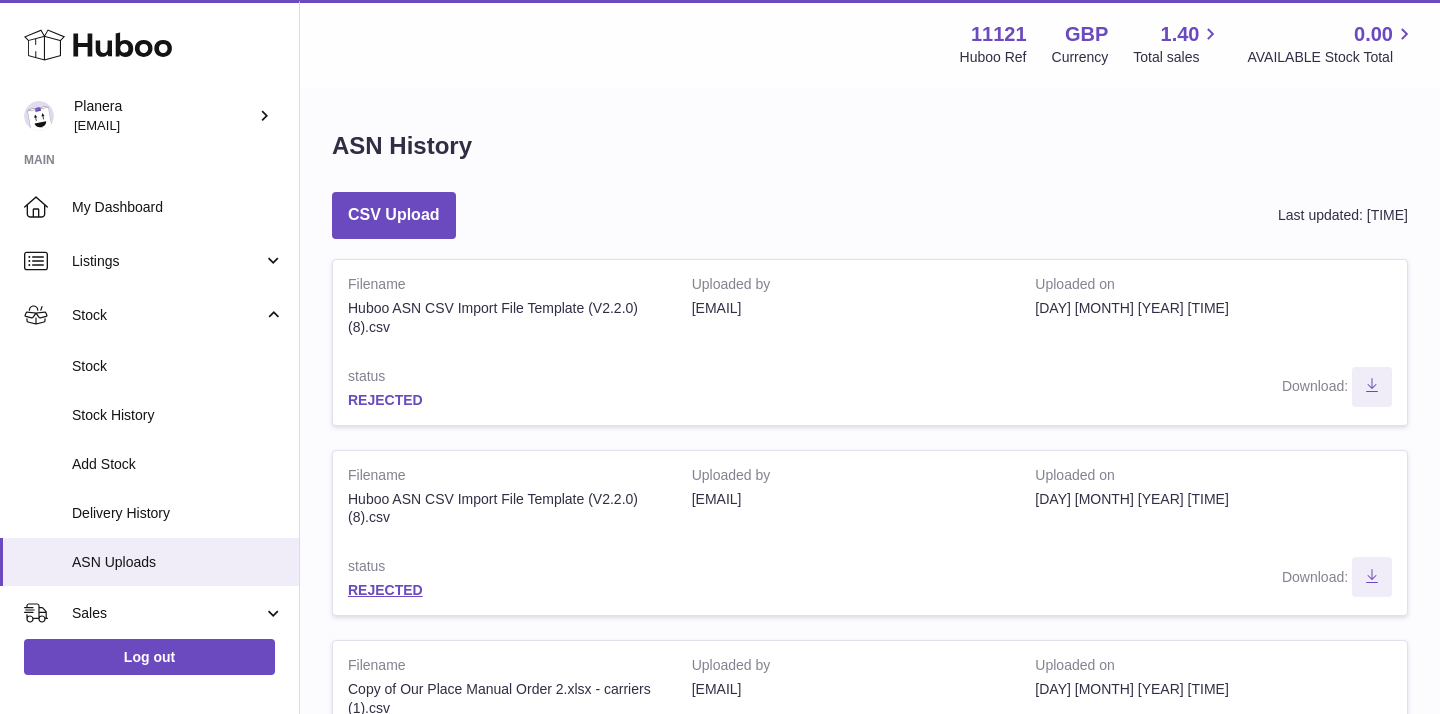 click on "REJECTED" at bounding box center (385, 400) 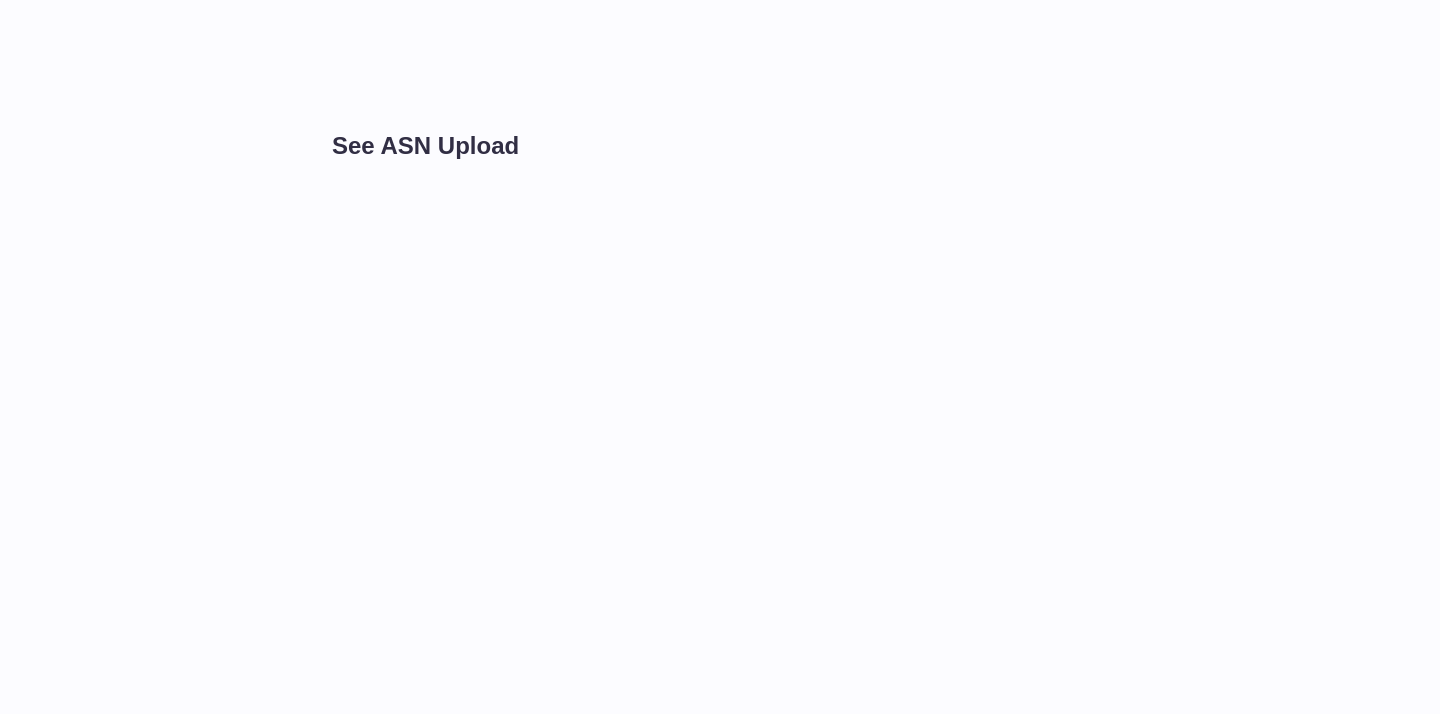 scroll, scrollTop: 0, scrollLeft: 0, axis: both 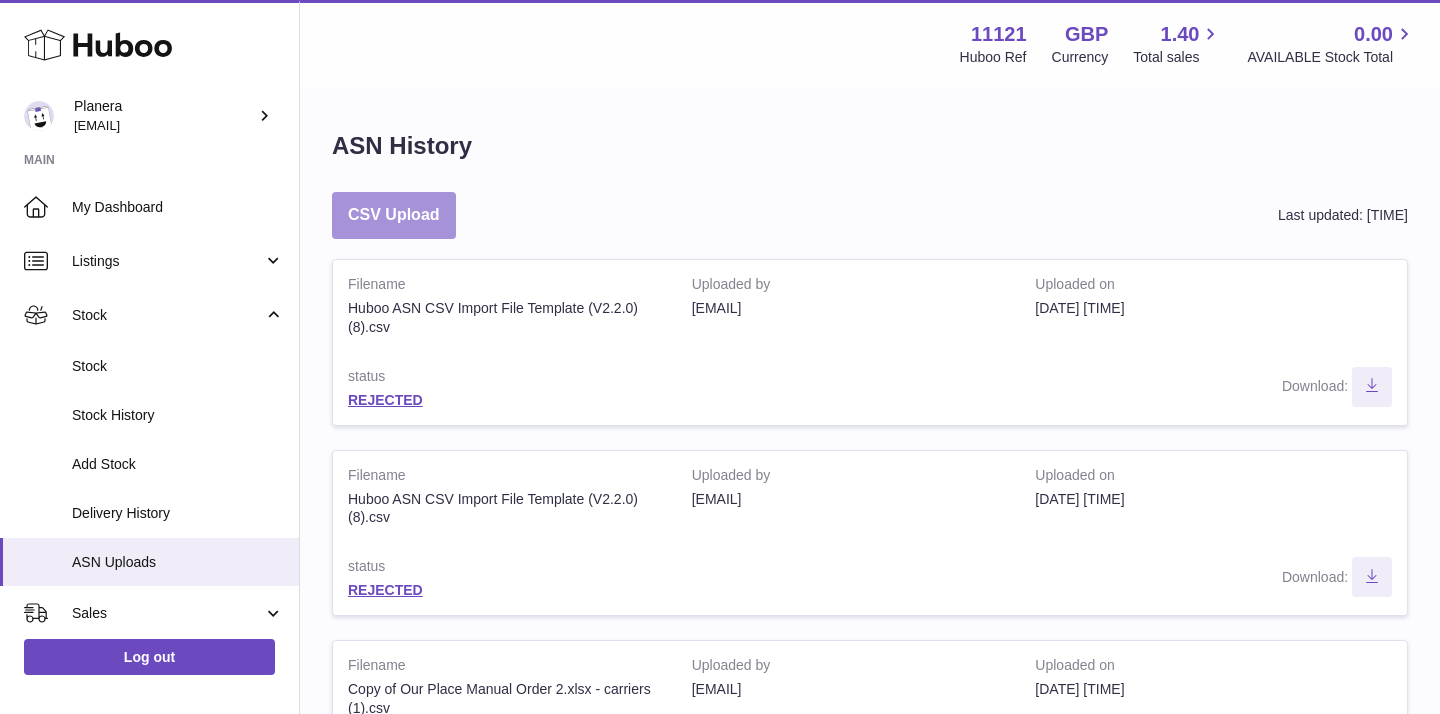 click on "CSV Upload" at bounding box center [394, 215] 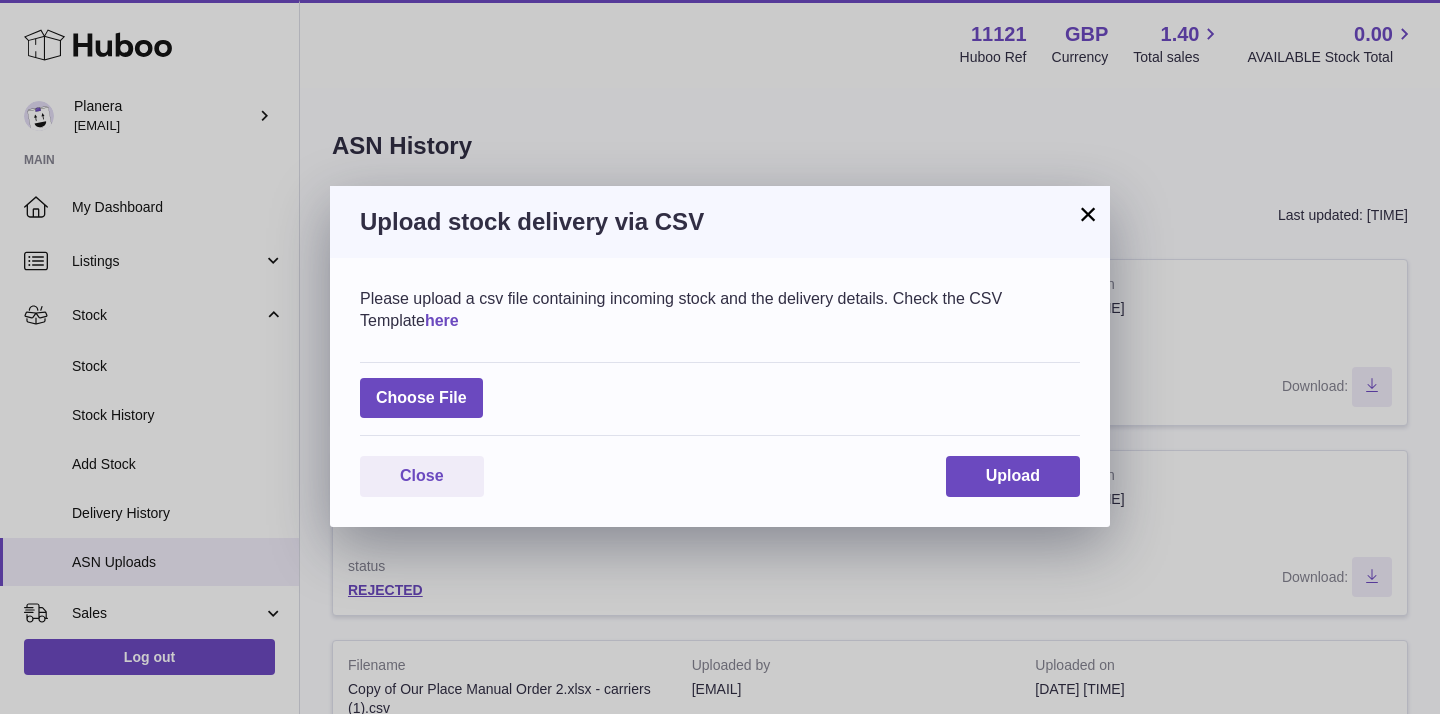 click on "here" at bounding box center (442, 320) 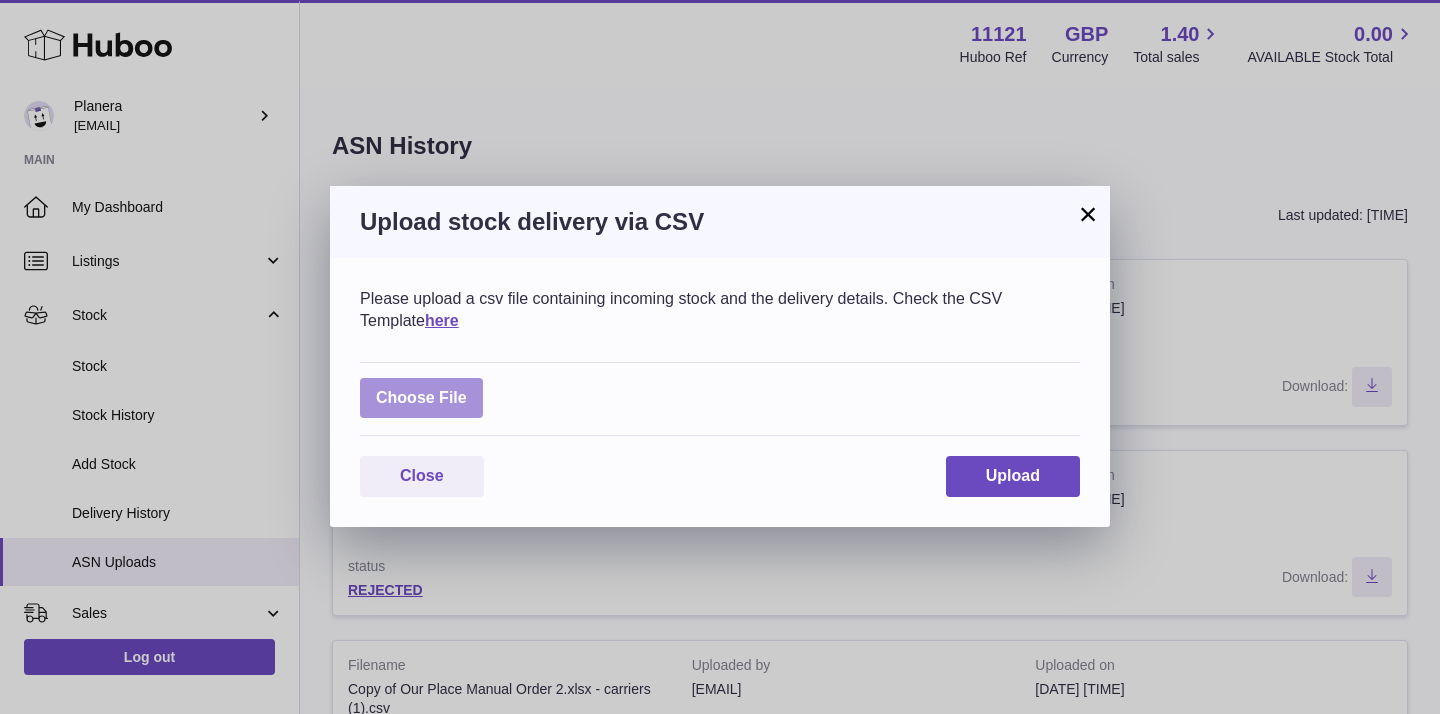 click at bounding box center (421, 398) 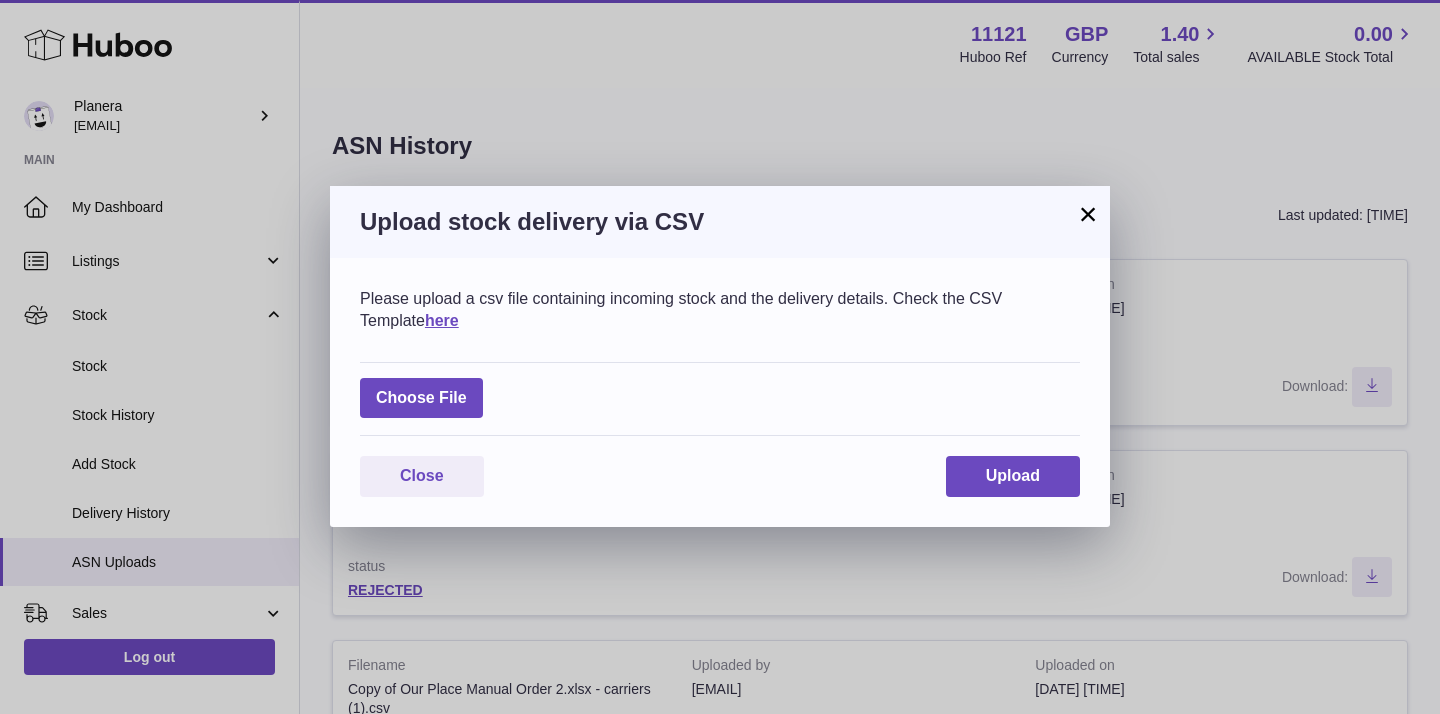 type 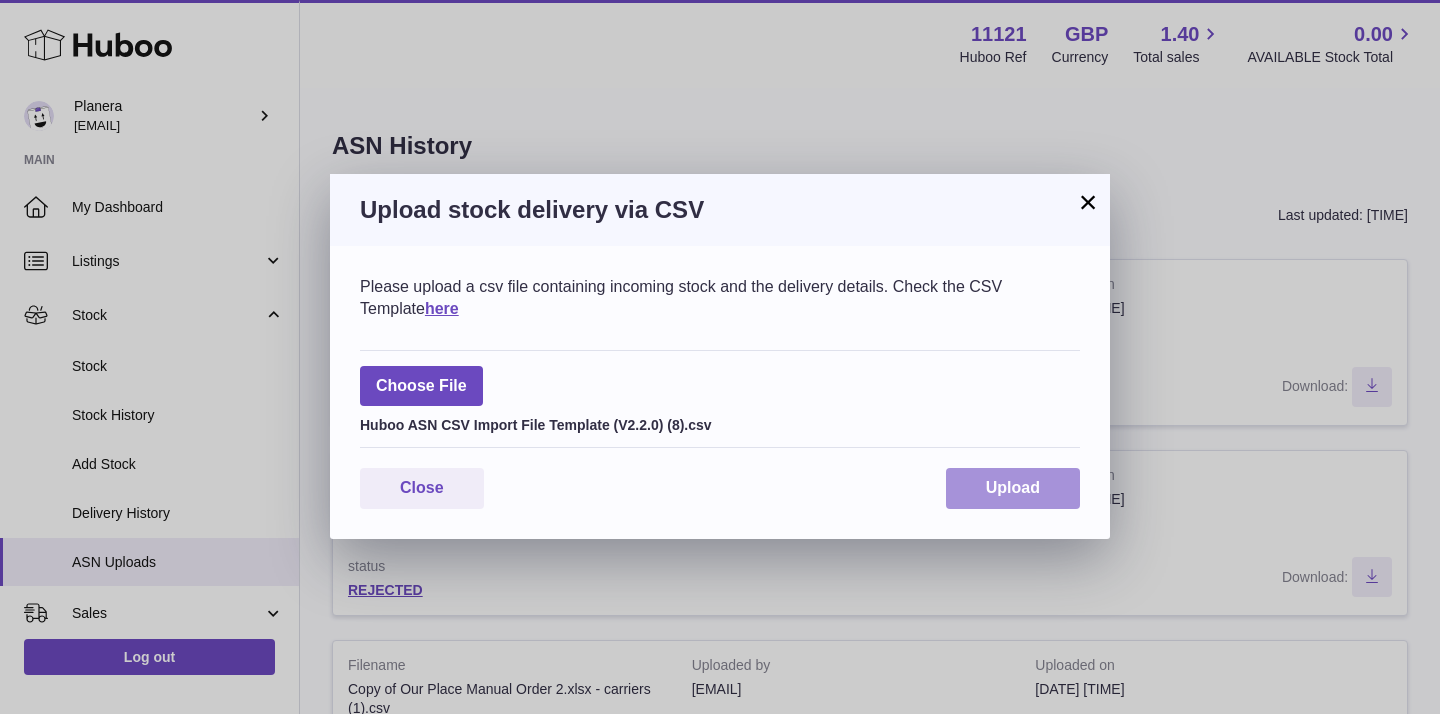 click on "Upload" at bounding box center [1013, 488] 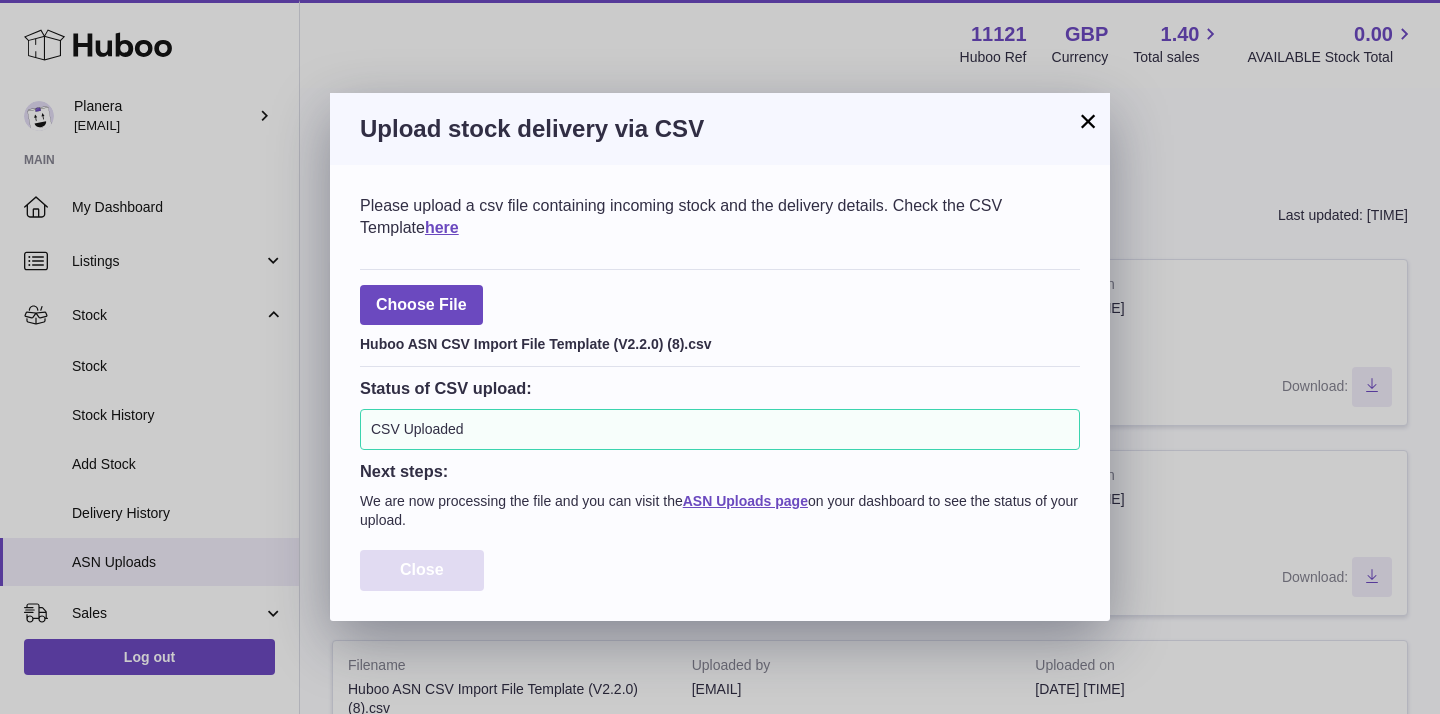 click on "Close" at bounding box center (422, 570) 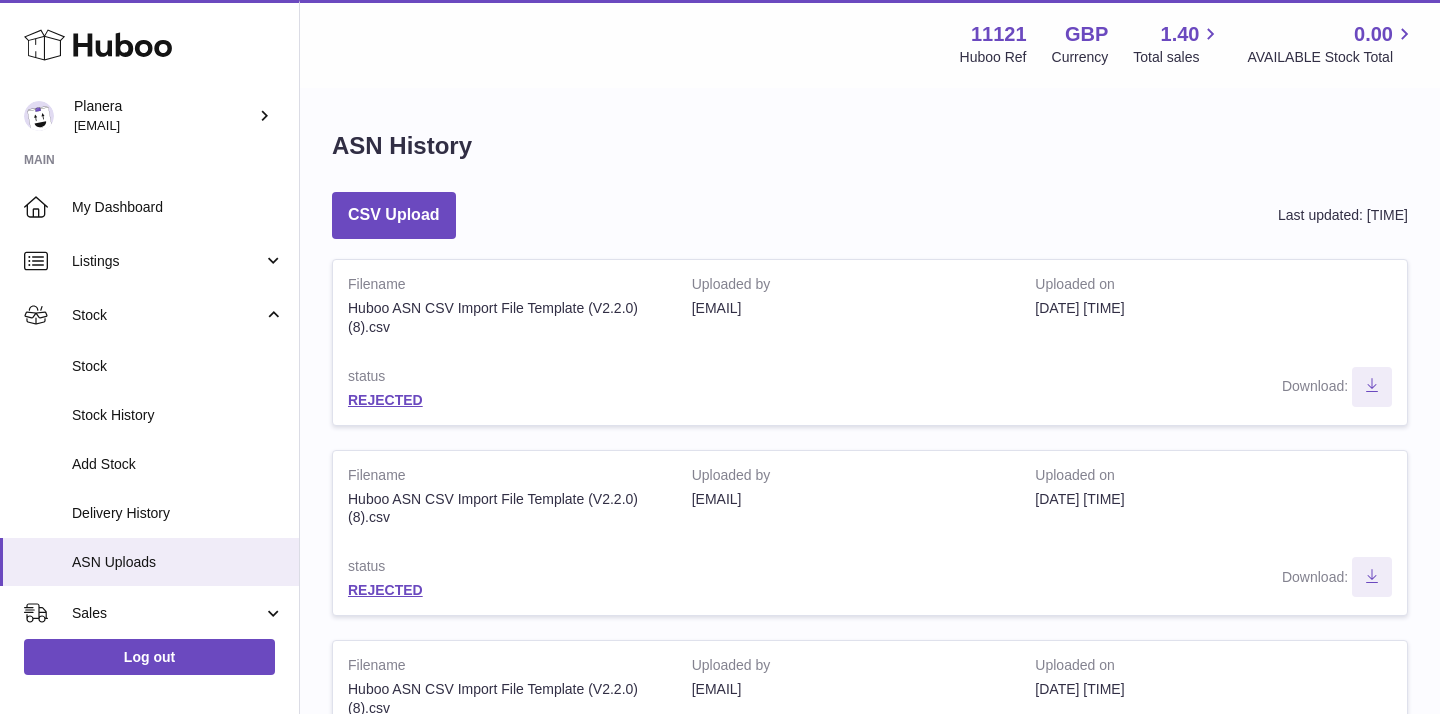 click on "REJECTED" at bounding box center [505, 400] 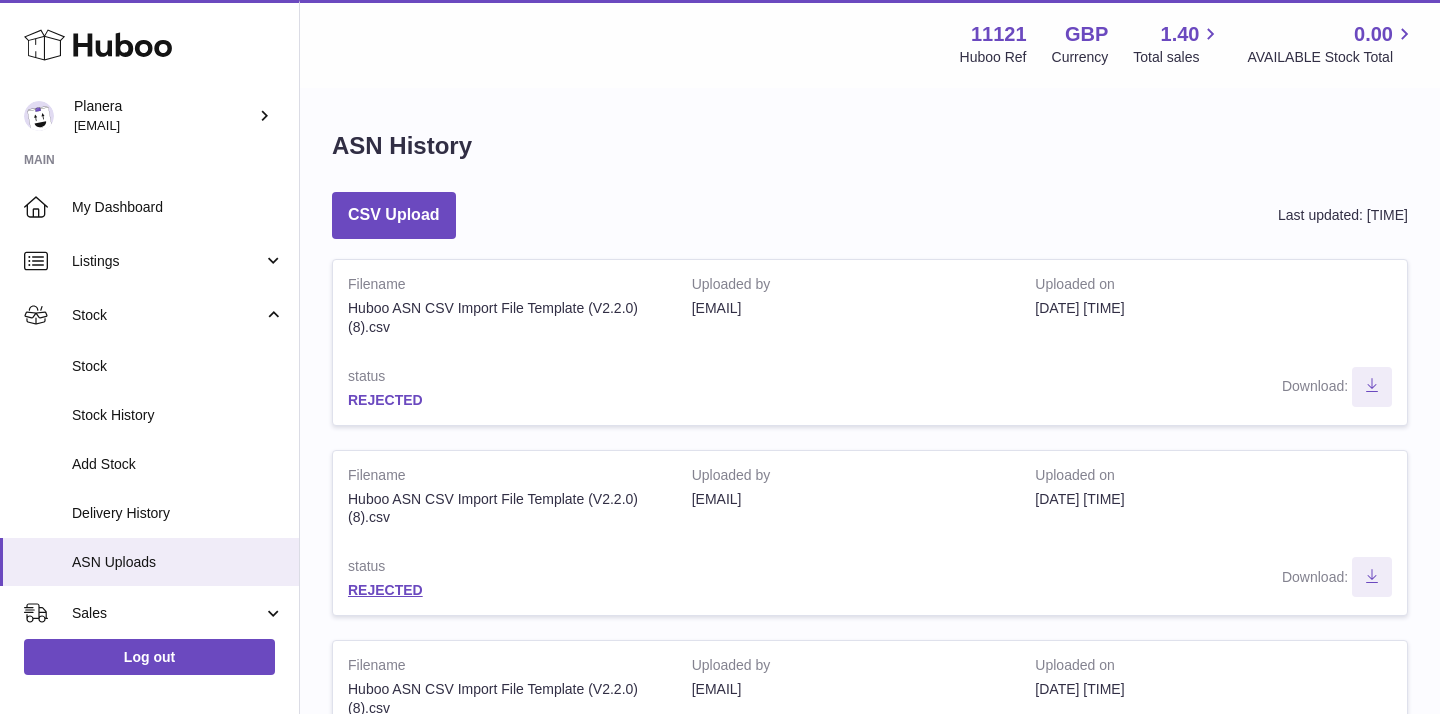 click on "REJECTED" at bounding box center (385, 400) 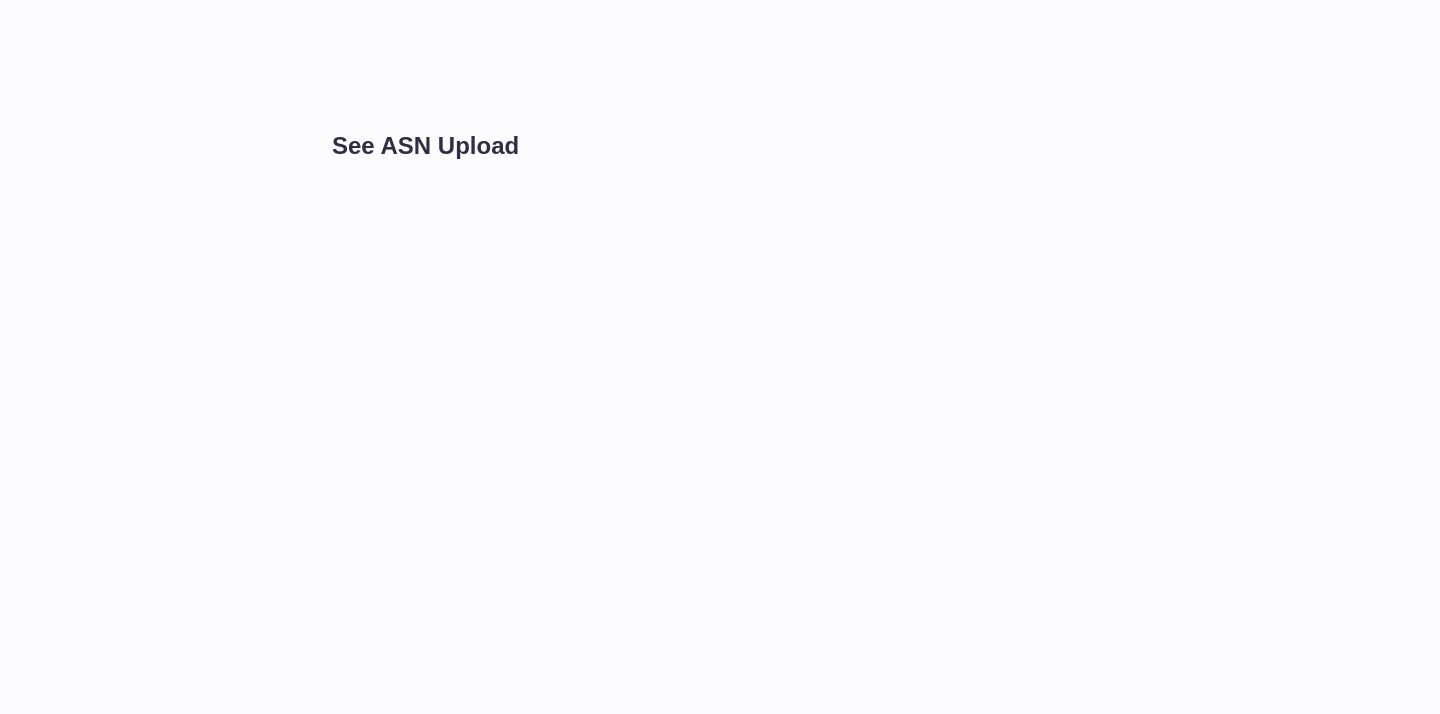 scroll, scrollTop: 0, scrollLeft: 0, axis: both 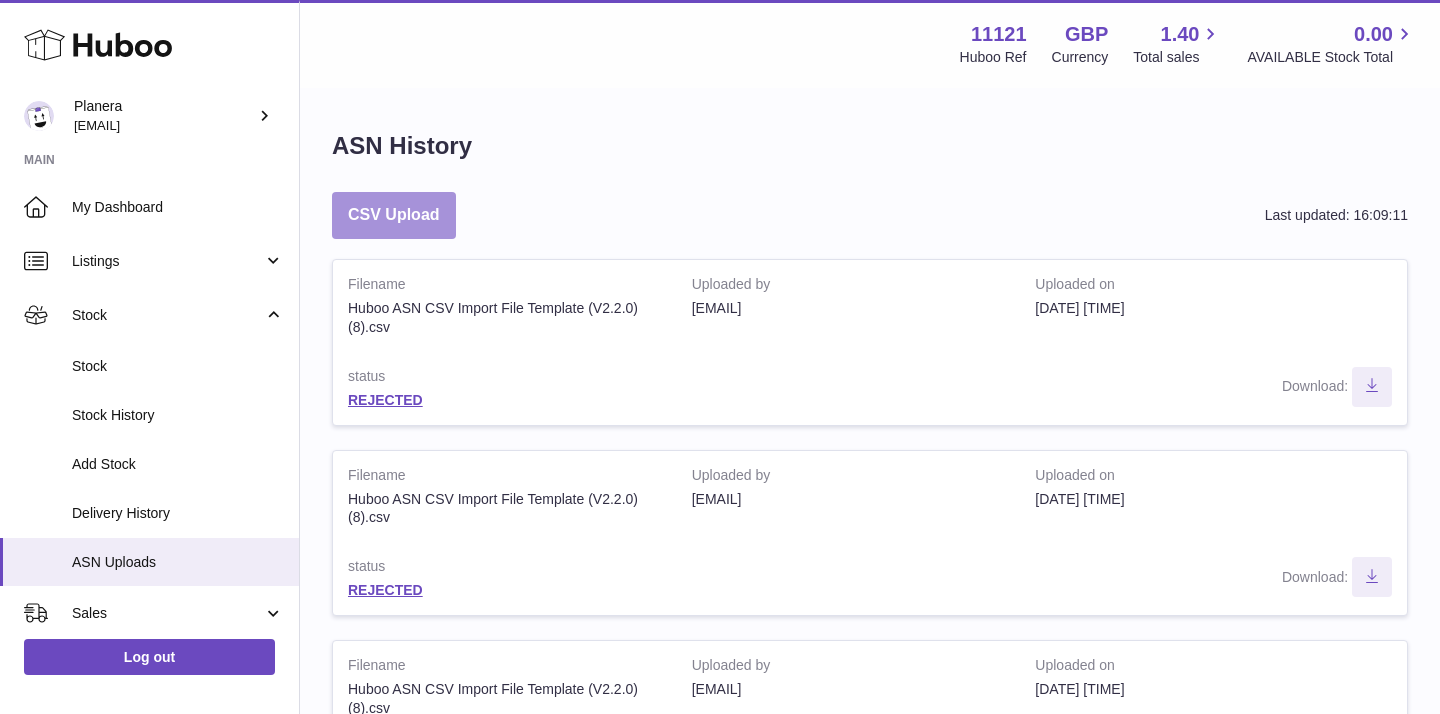 click on "CSV Upload" at bounding box center (394, 215) 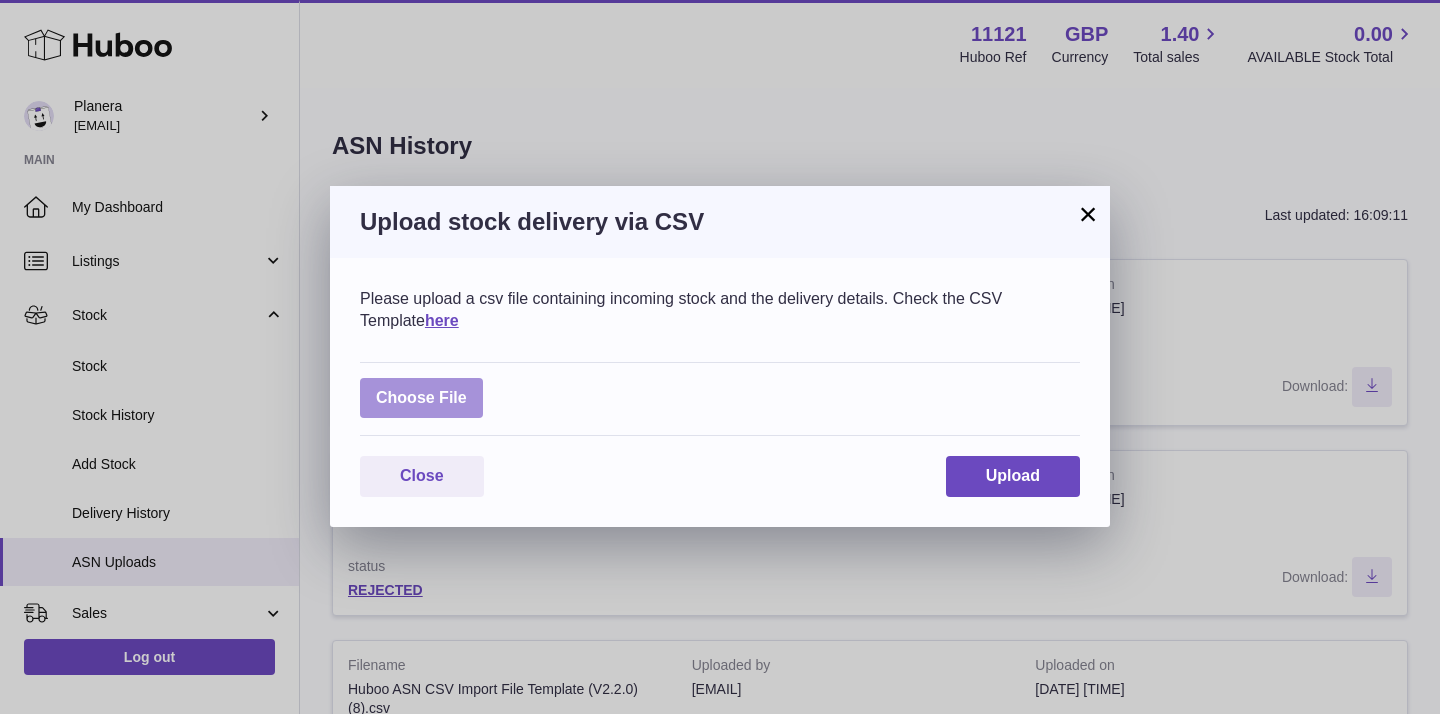 click at bounding box center (421, 398) 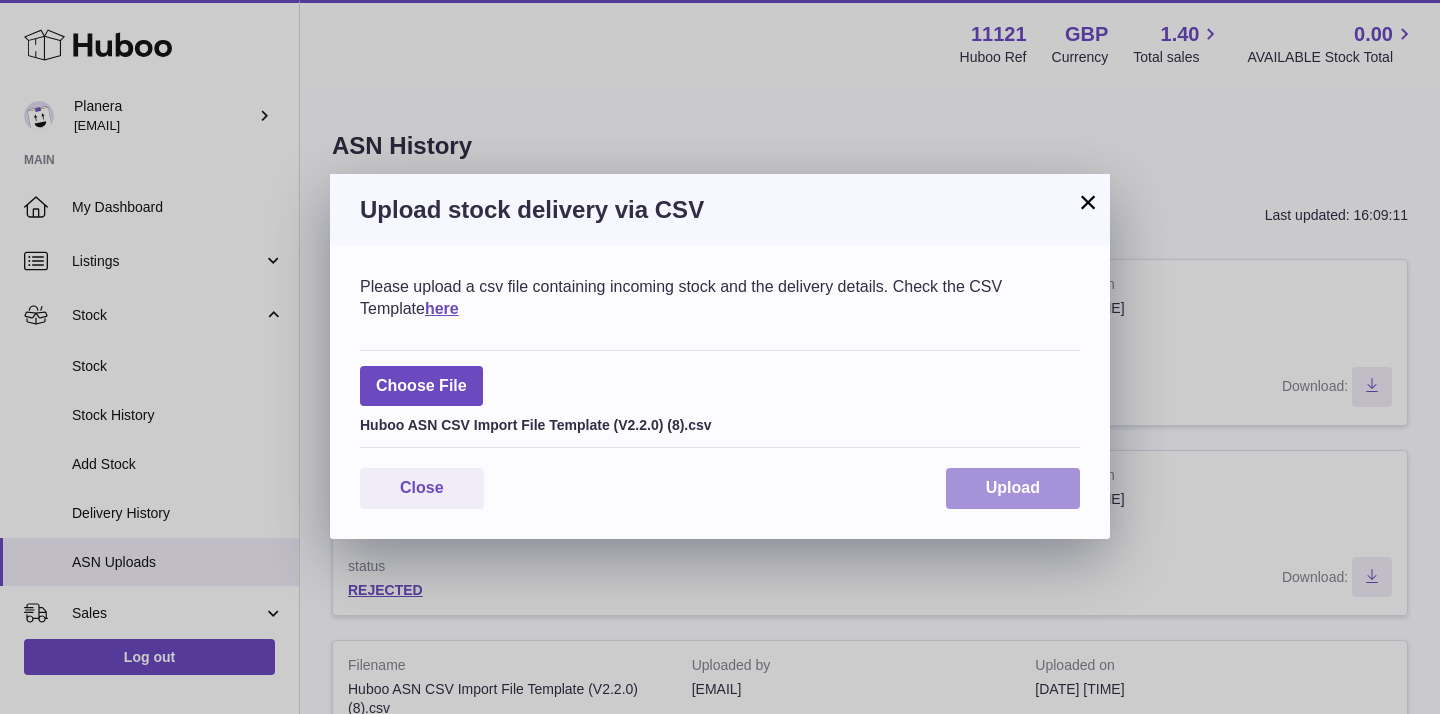 click on "Upload" at bounding box center [1013, 487] 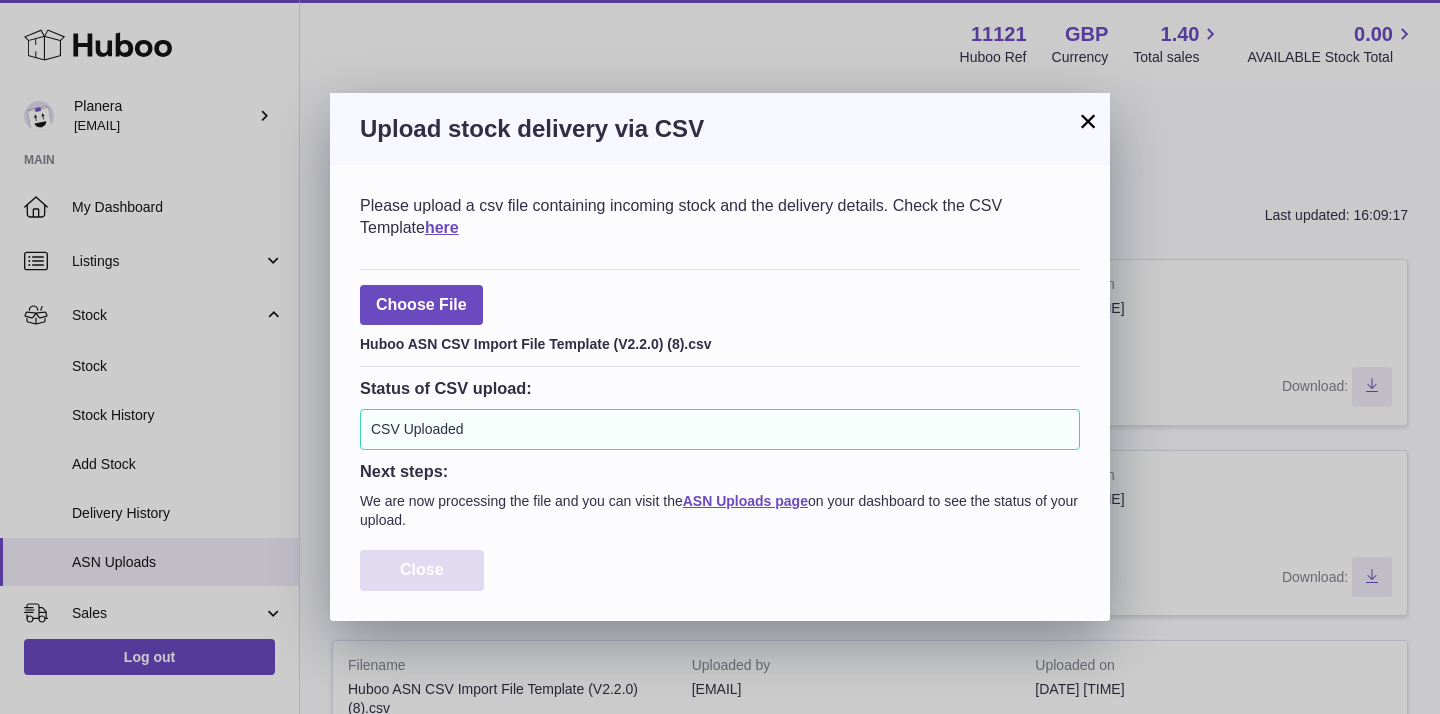 click on "Close" at bounding box center [422, 569] 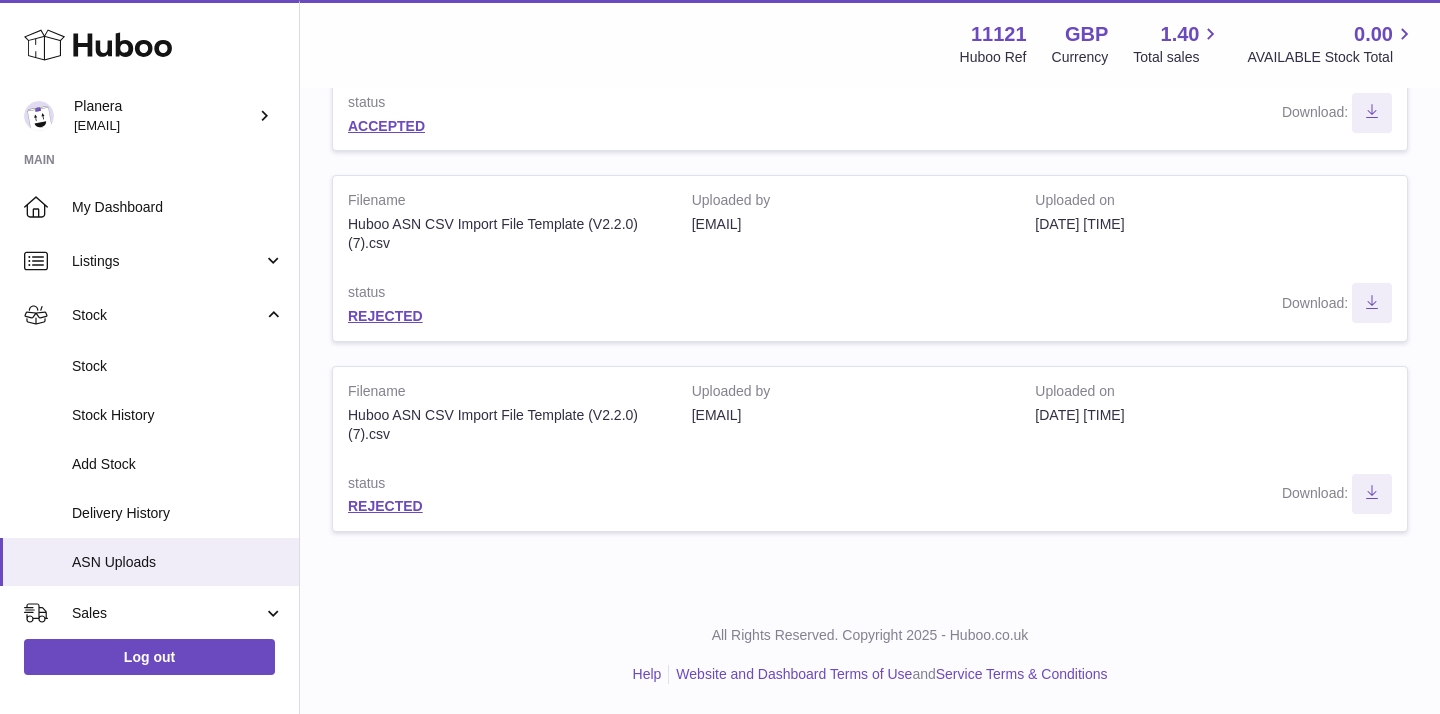 scroll, scrollTop: 0, scrollLeft: 0, axis: both 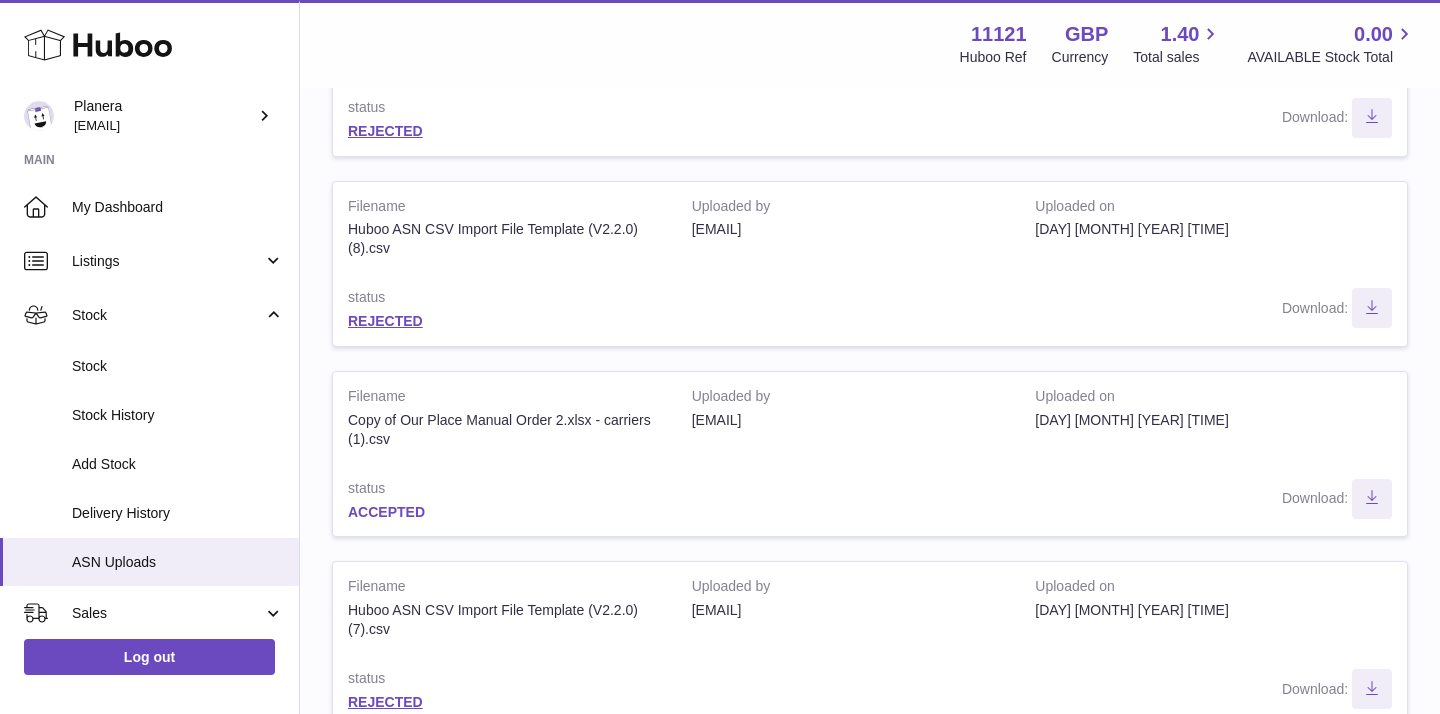 click on "ACCEPTED" at bounding box center (386, 512) 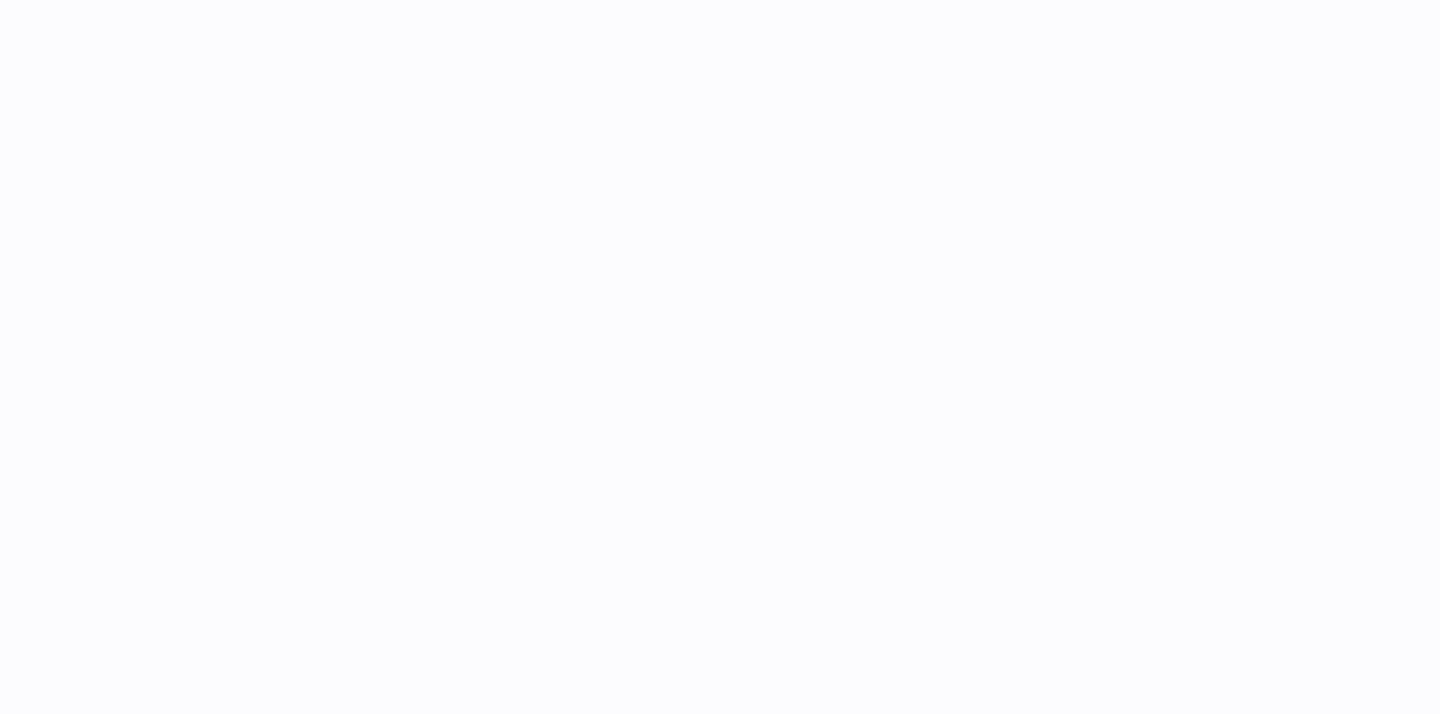 scroll, scrollTop: 0, scrollLeft: 0, axis: both 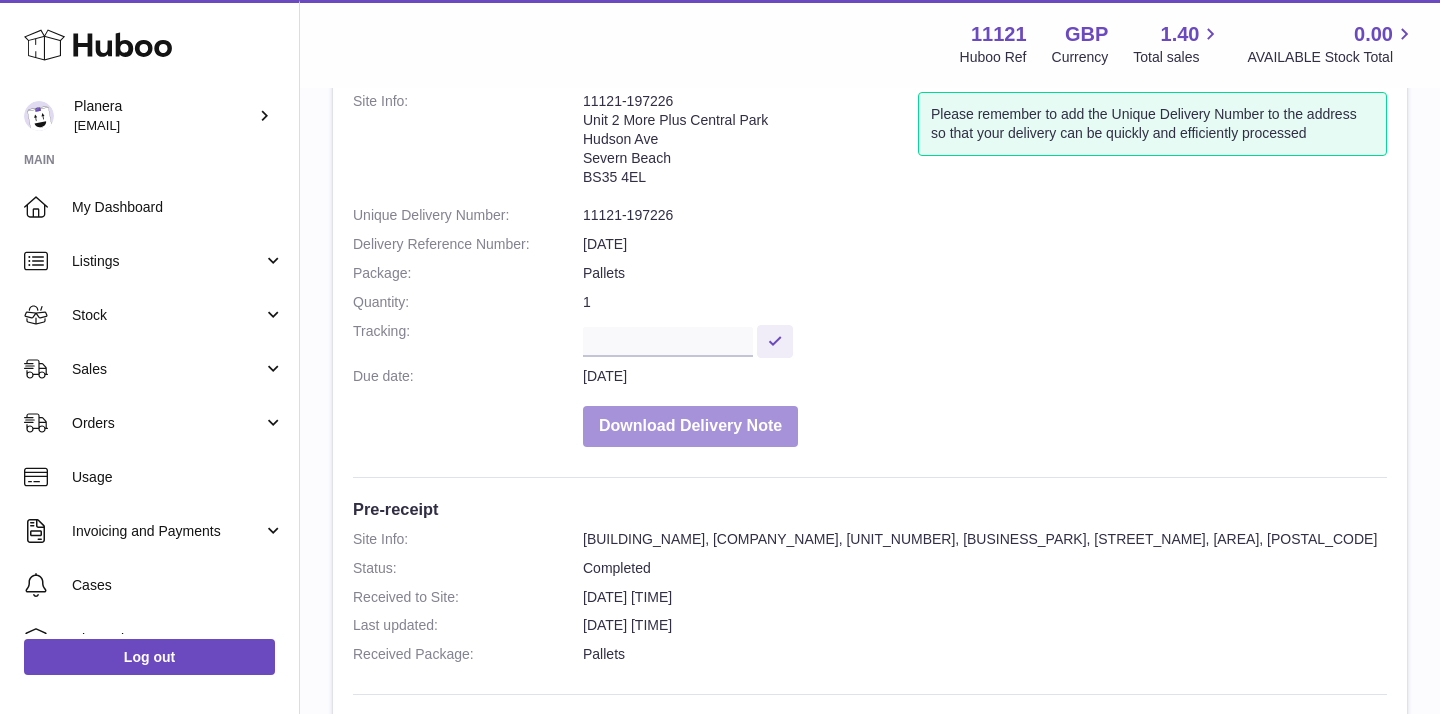 click on "Download Delivery Note" at bounding box center (690, 426) 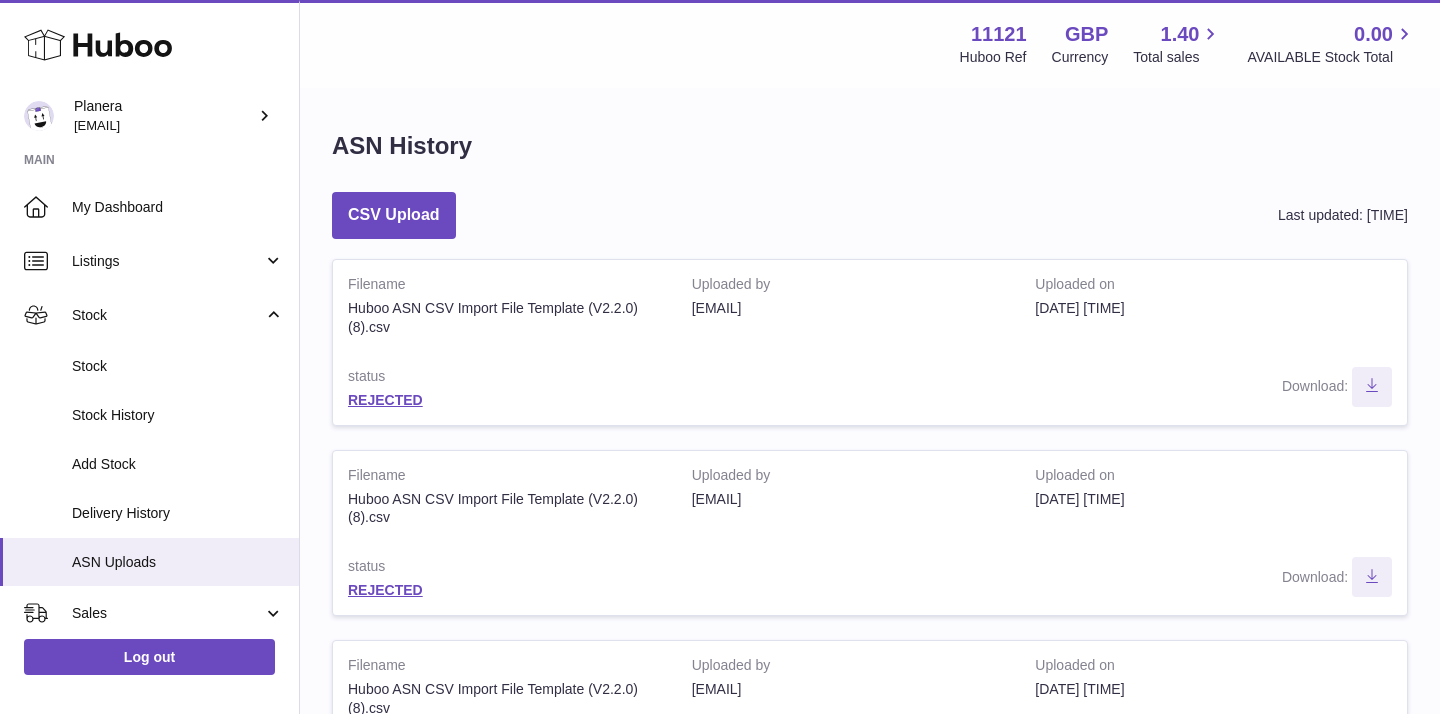 scroll, scrollTop: 0, scrollLeft: 0, axis: both 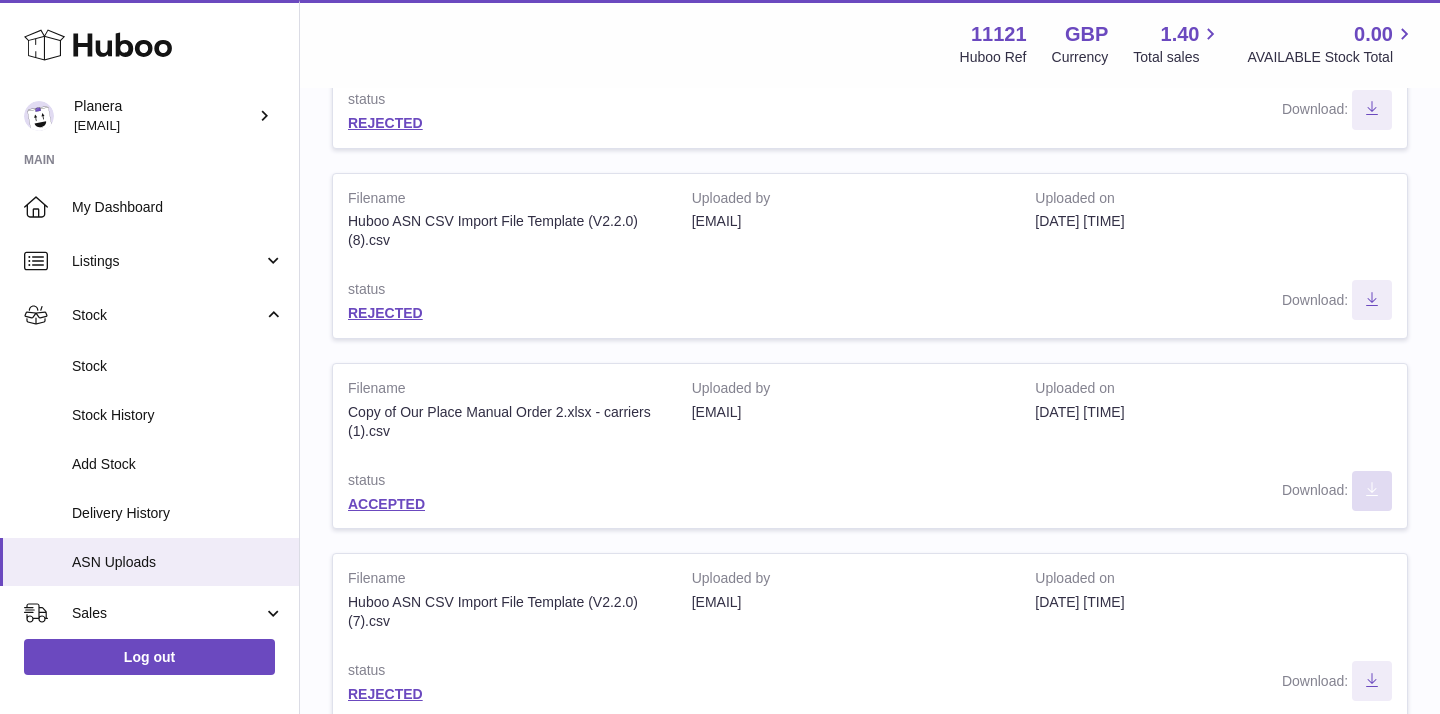 click 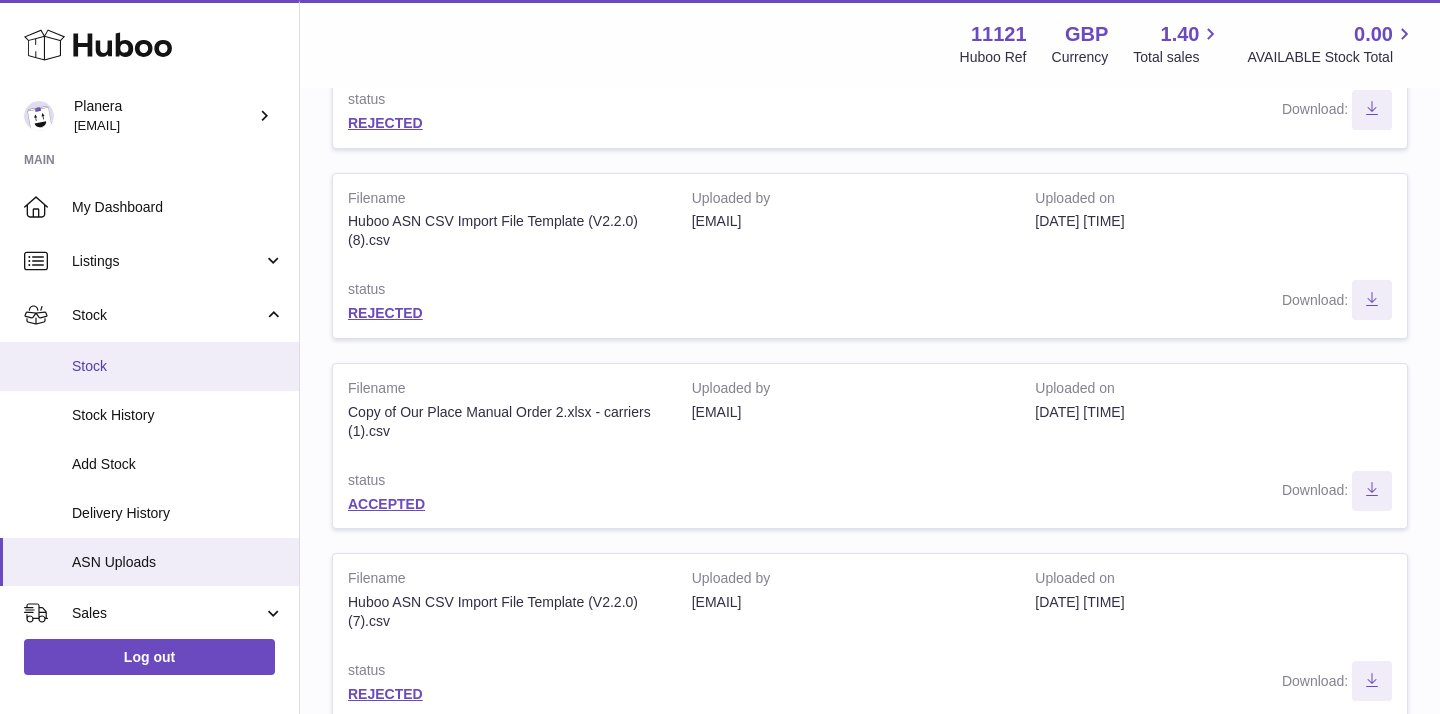 click on "Stock" at bounding box center (178, 366) 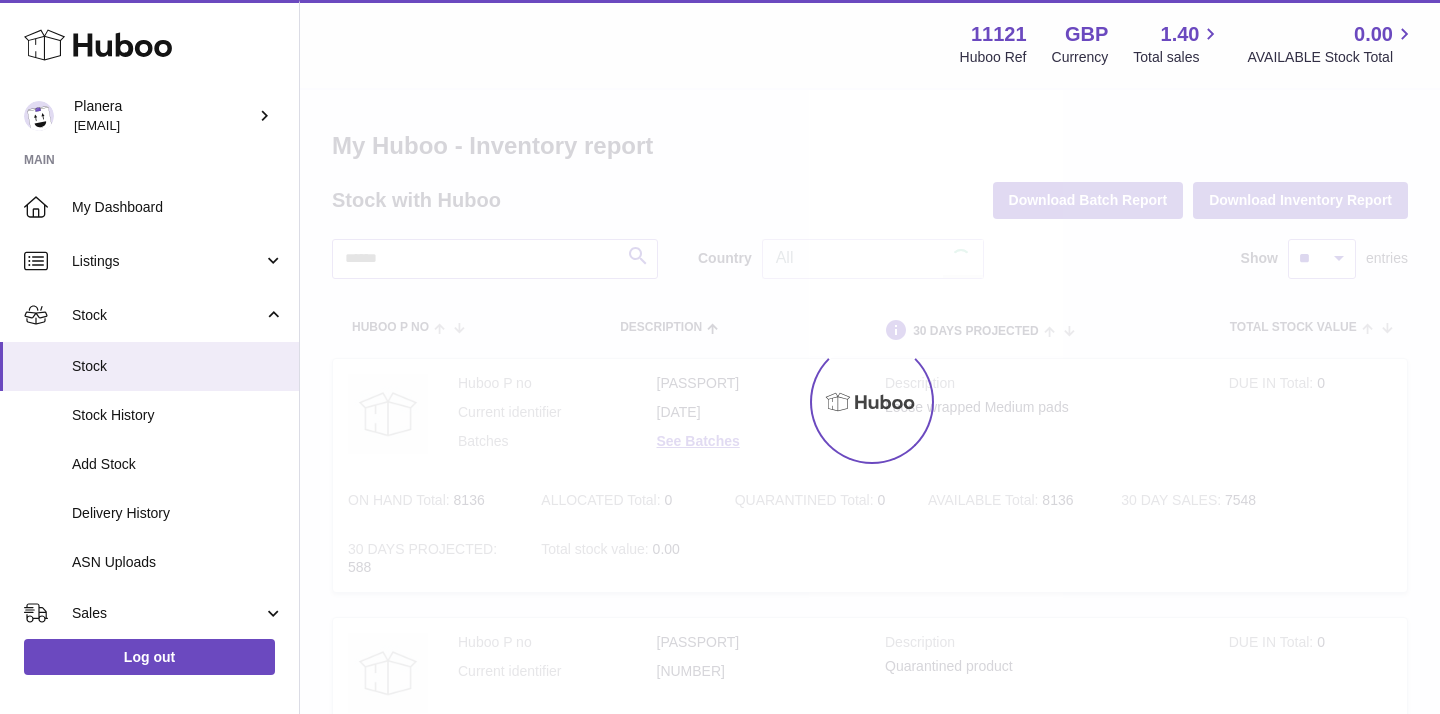 scroll, scrollTop: 0, scrollLeft: 0, axis: both 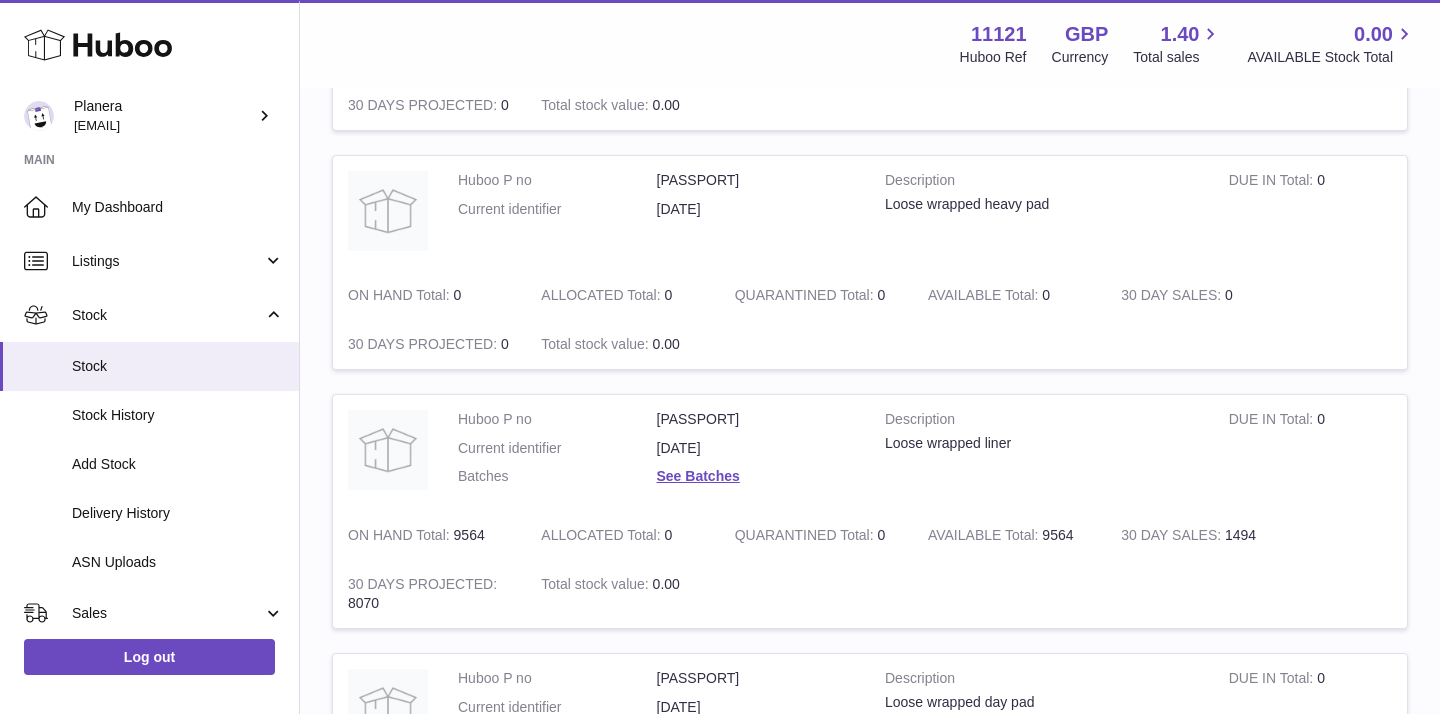 drag, startPoint x: 453, startPoint y: 537, endPoint x: 490, endPoint y: 537, distance: 37 